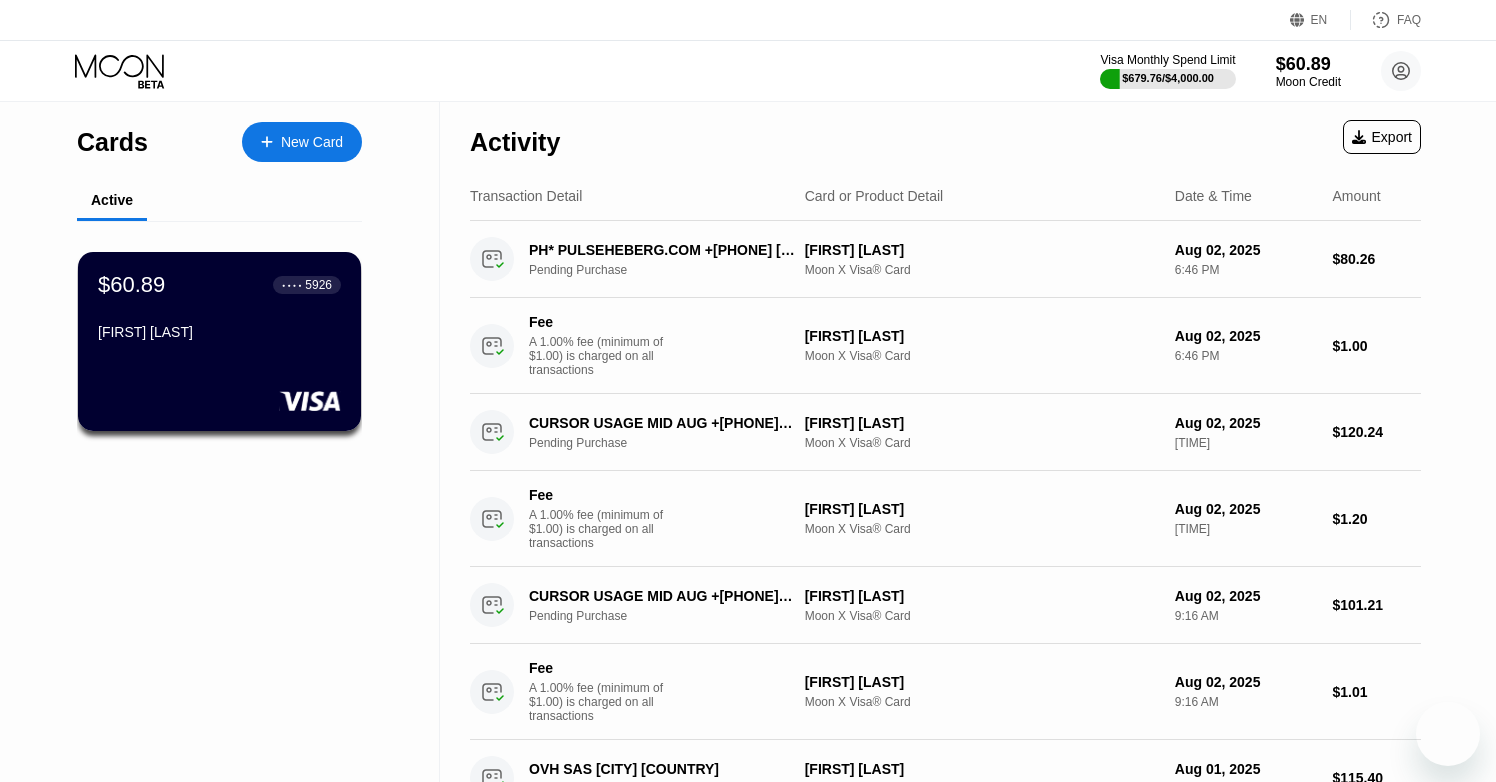 scroll, scrollTop: 172, scrollLeft: 0, axis: vertical 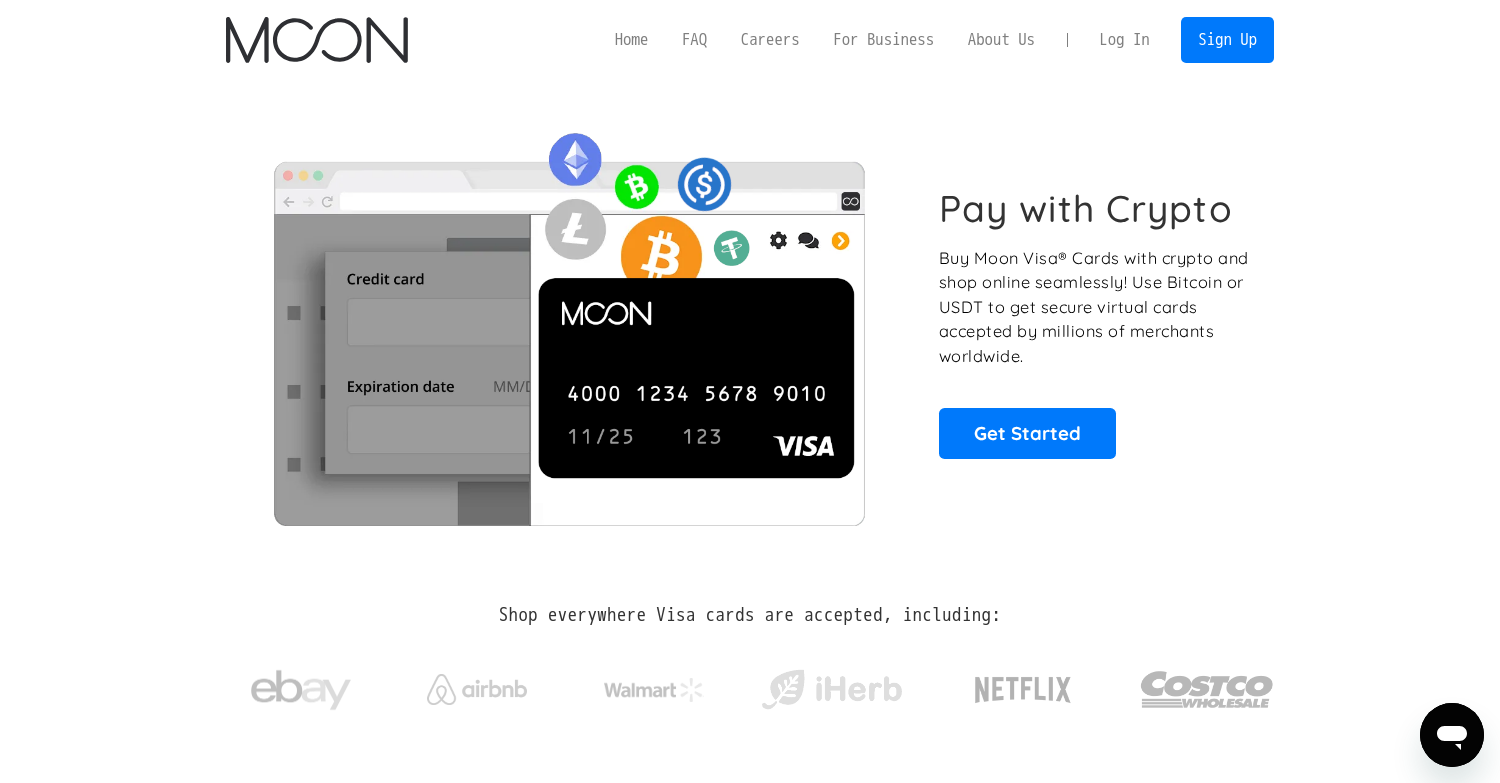 click on "Log In" at bounding box center (1124, 40) 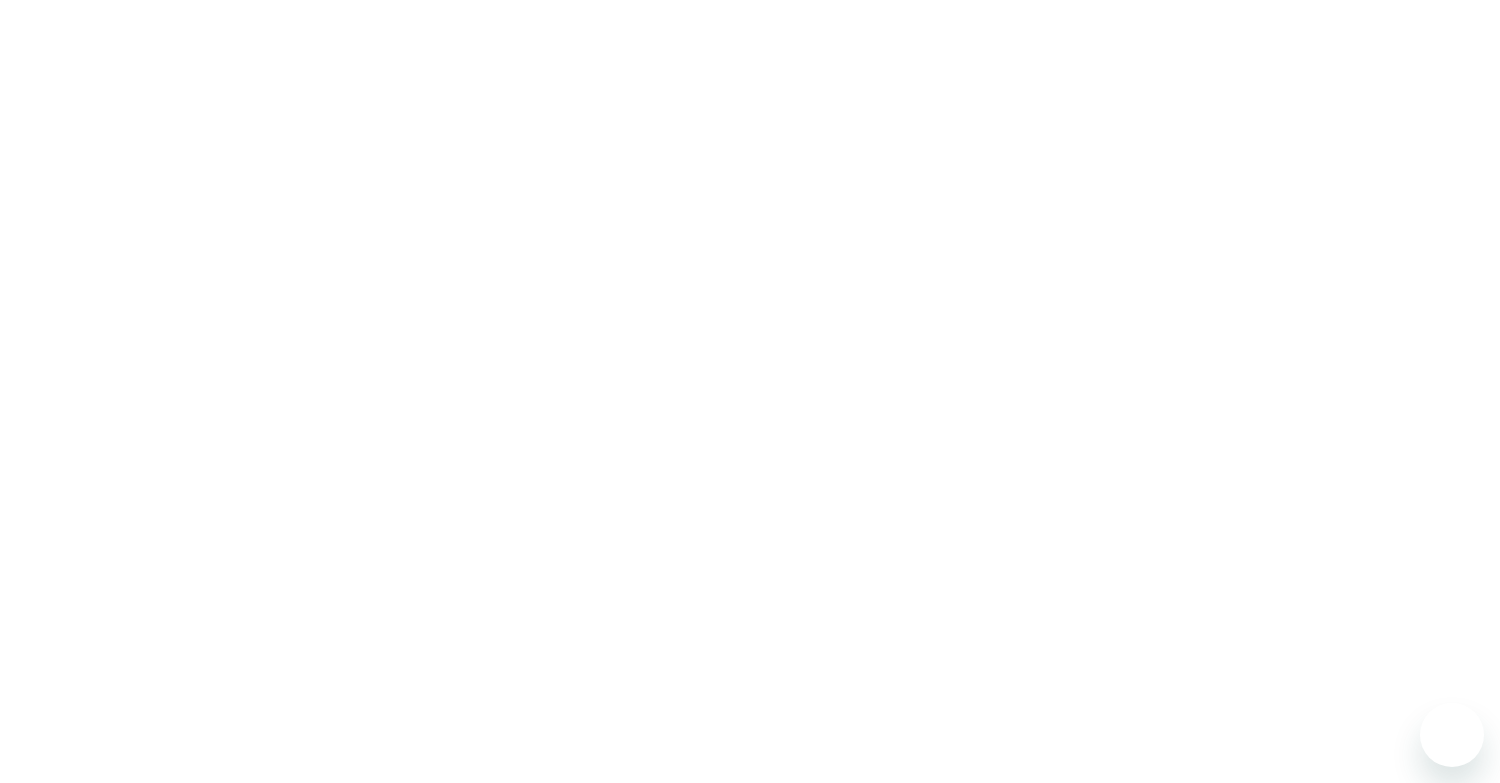 scroll, scrollTop: 0, scrollLeft: 0, axis: both 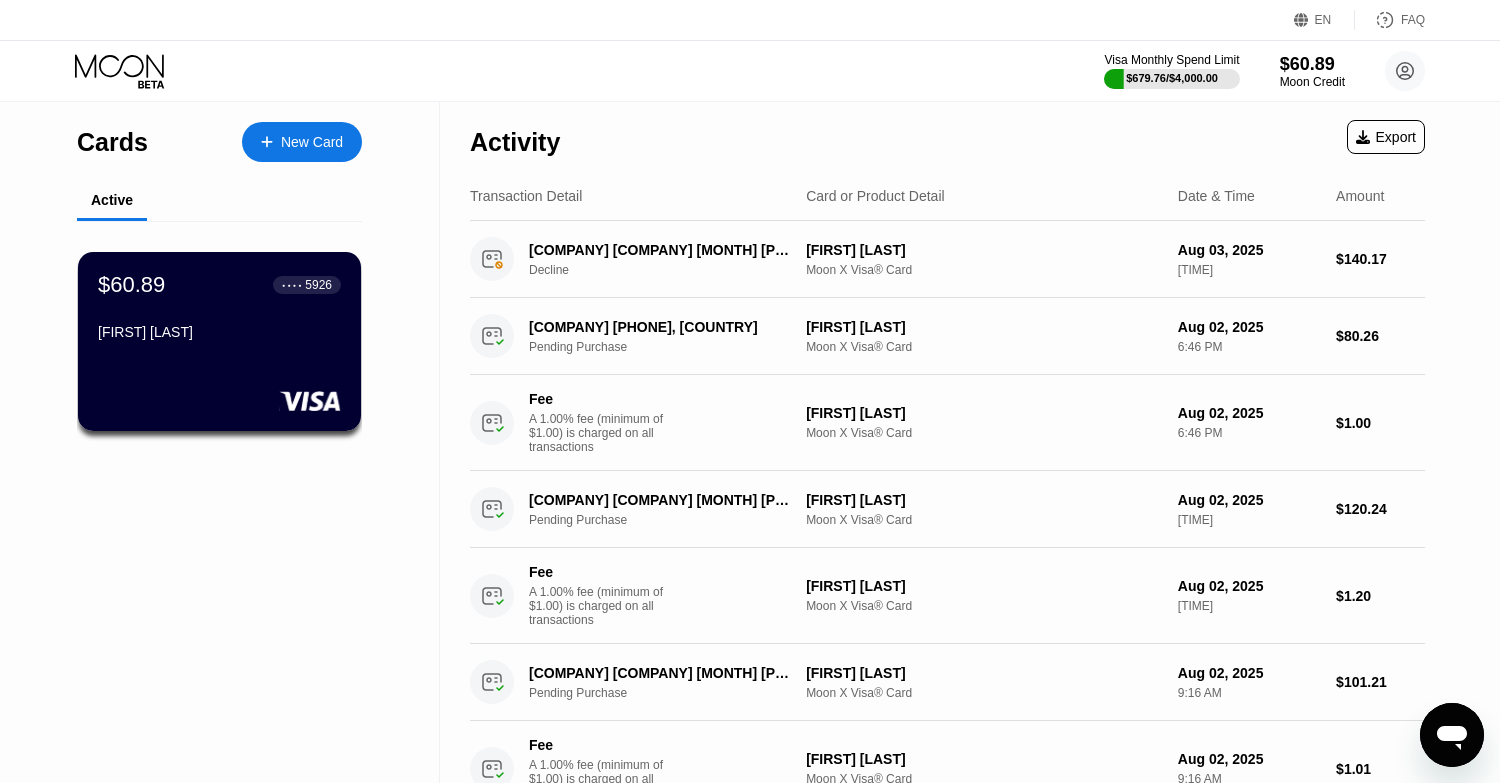 click 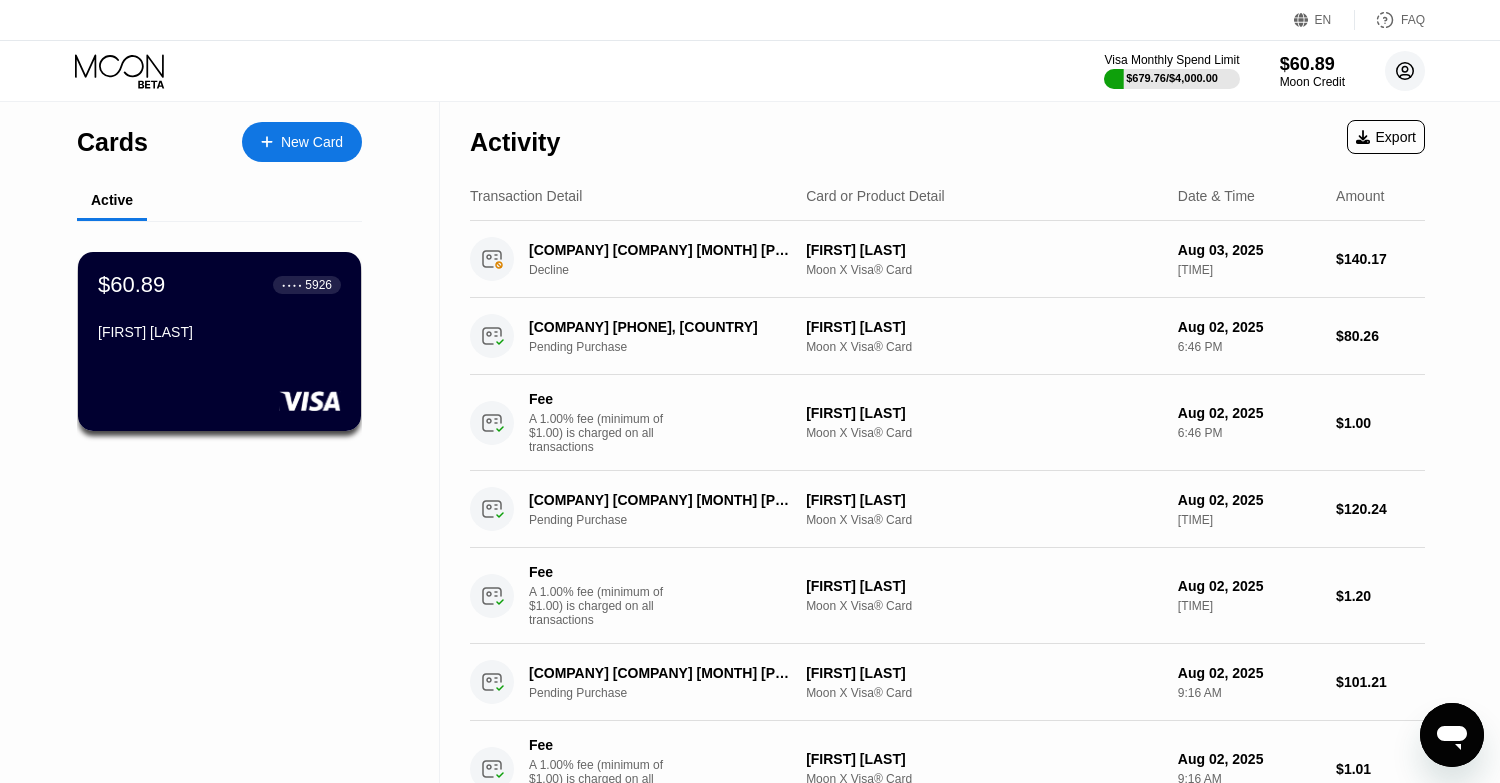 click 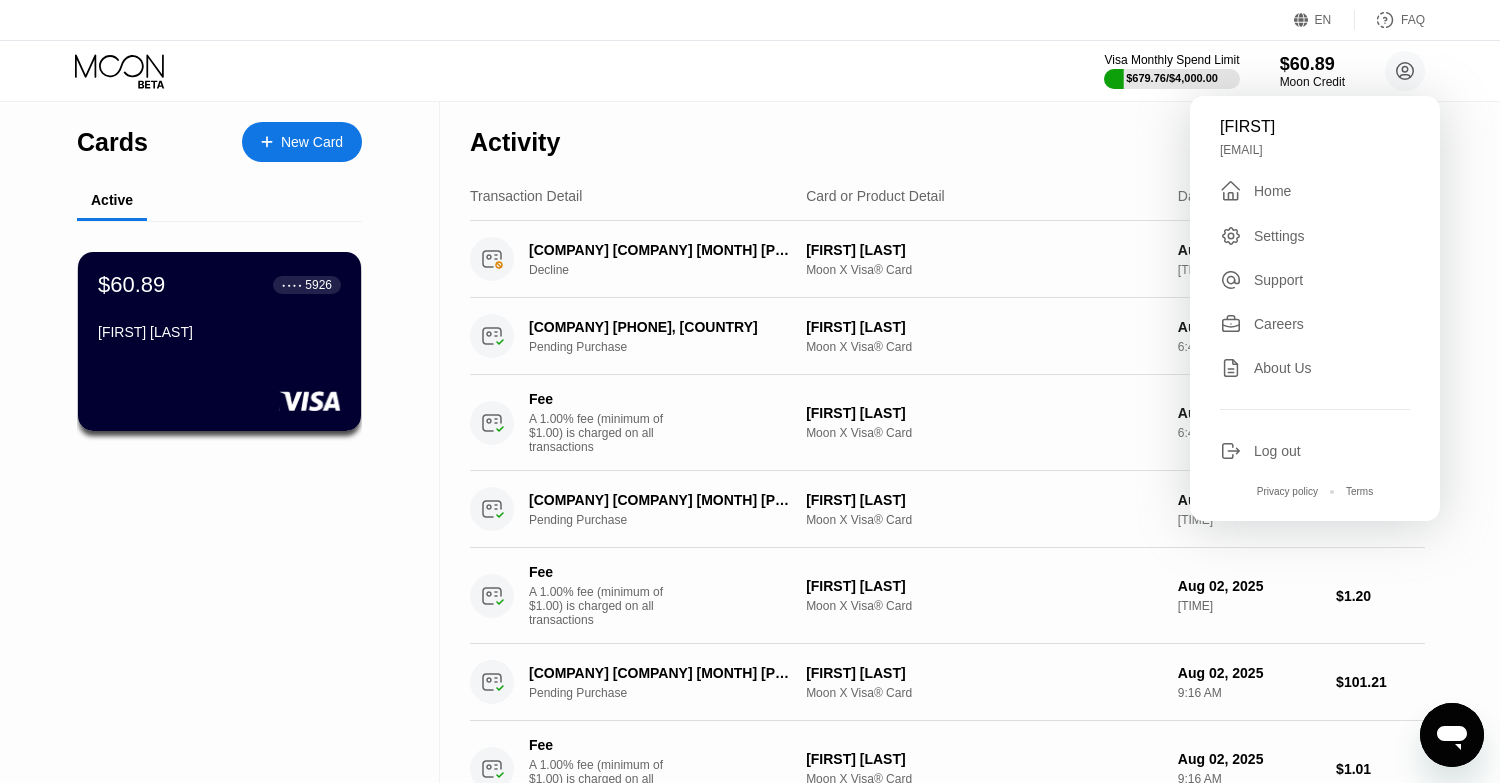 click on "Home" at bounding box center (1272, 191) 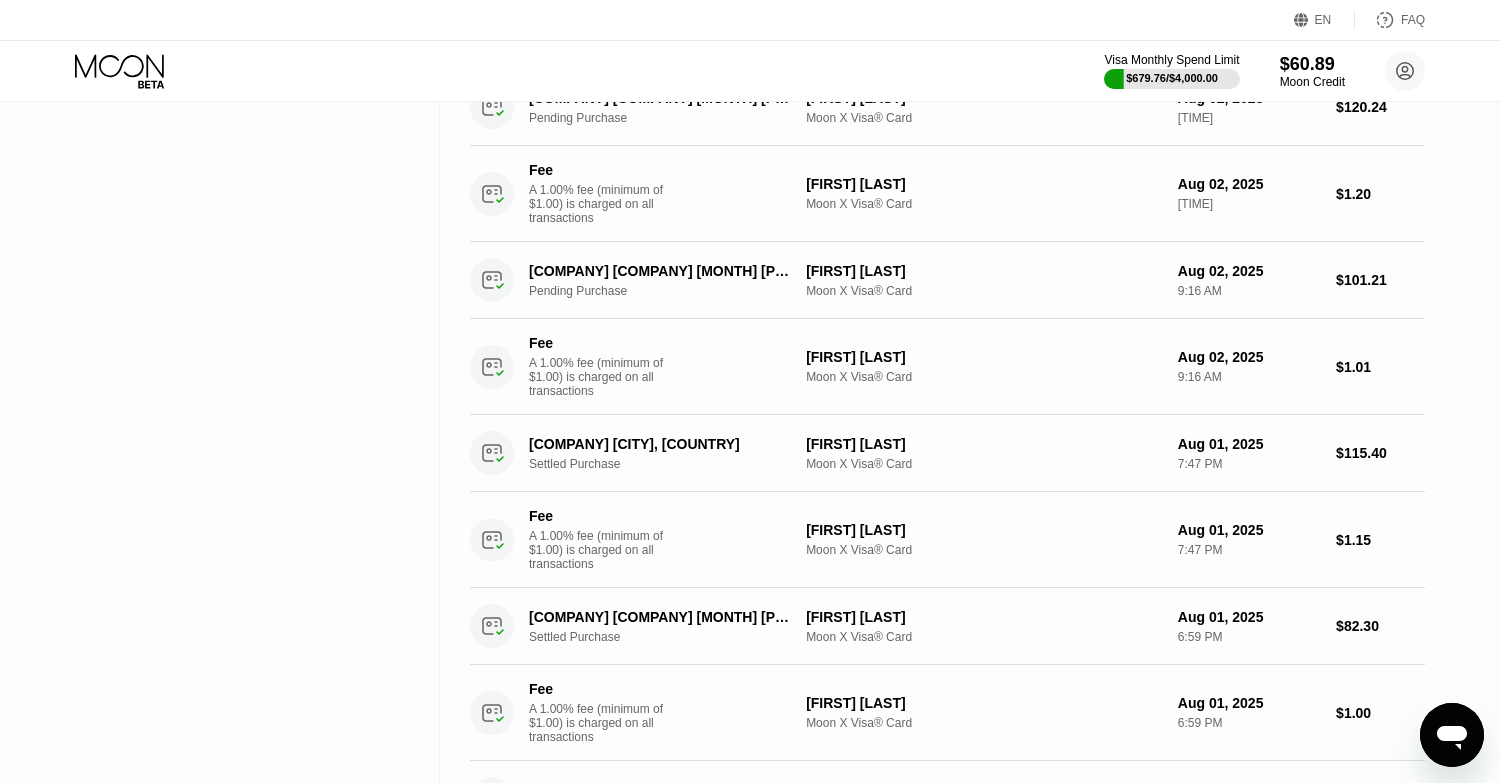 scroll, scrollTop: 0, scrollLeft: 0, axis: both 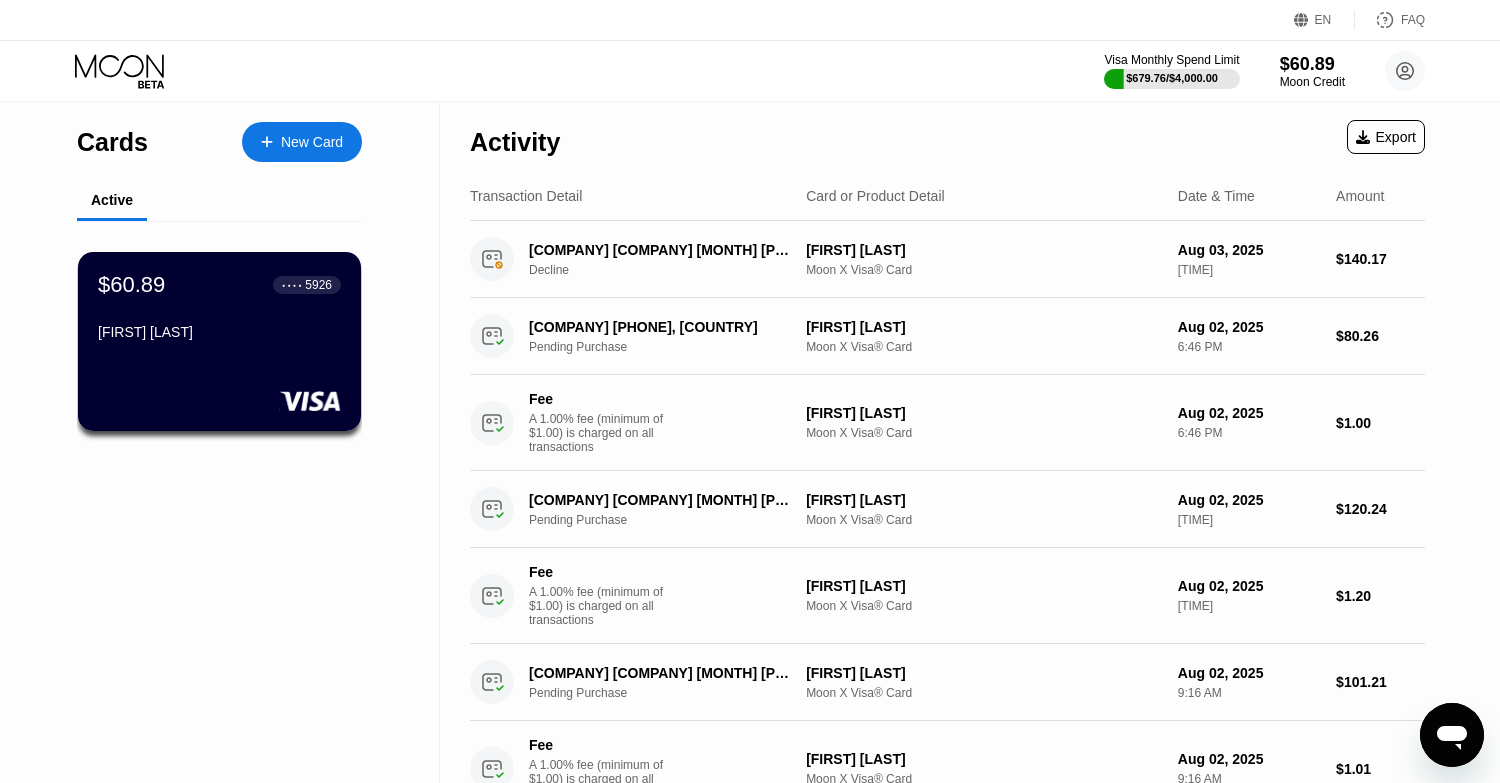 click 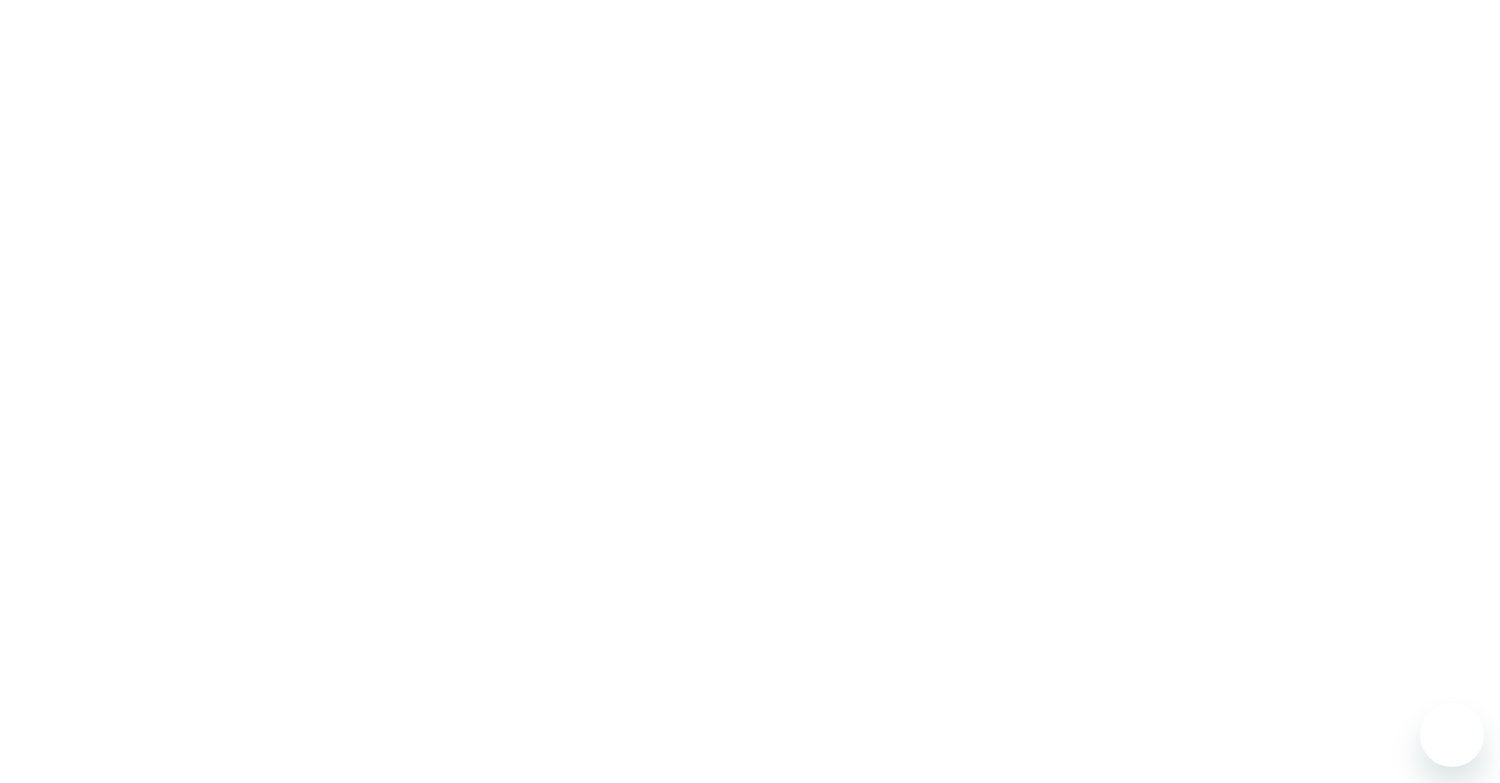 scroll, scrollTop: 0, scrollLeft: 0, axis: both 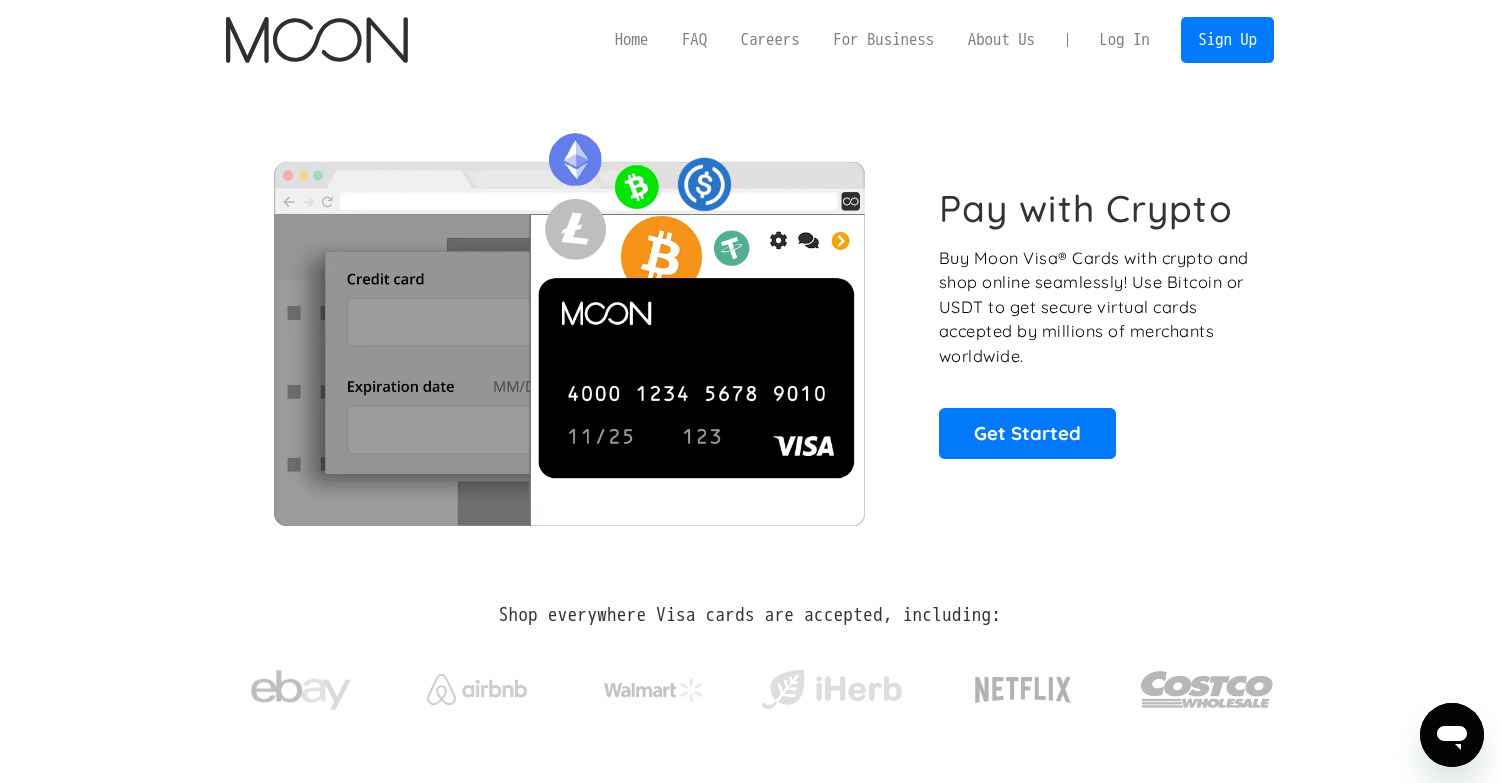 click on "Log In" at bounding box center (1124, 40) 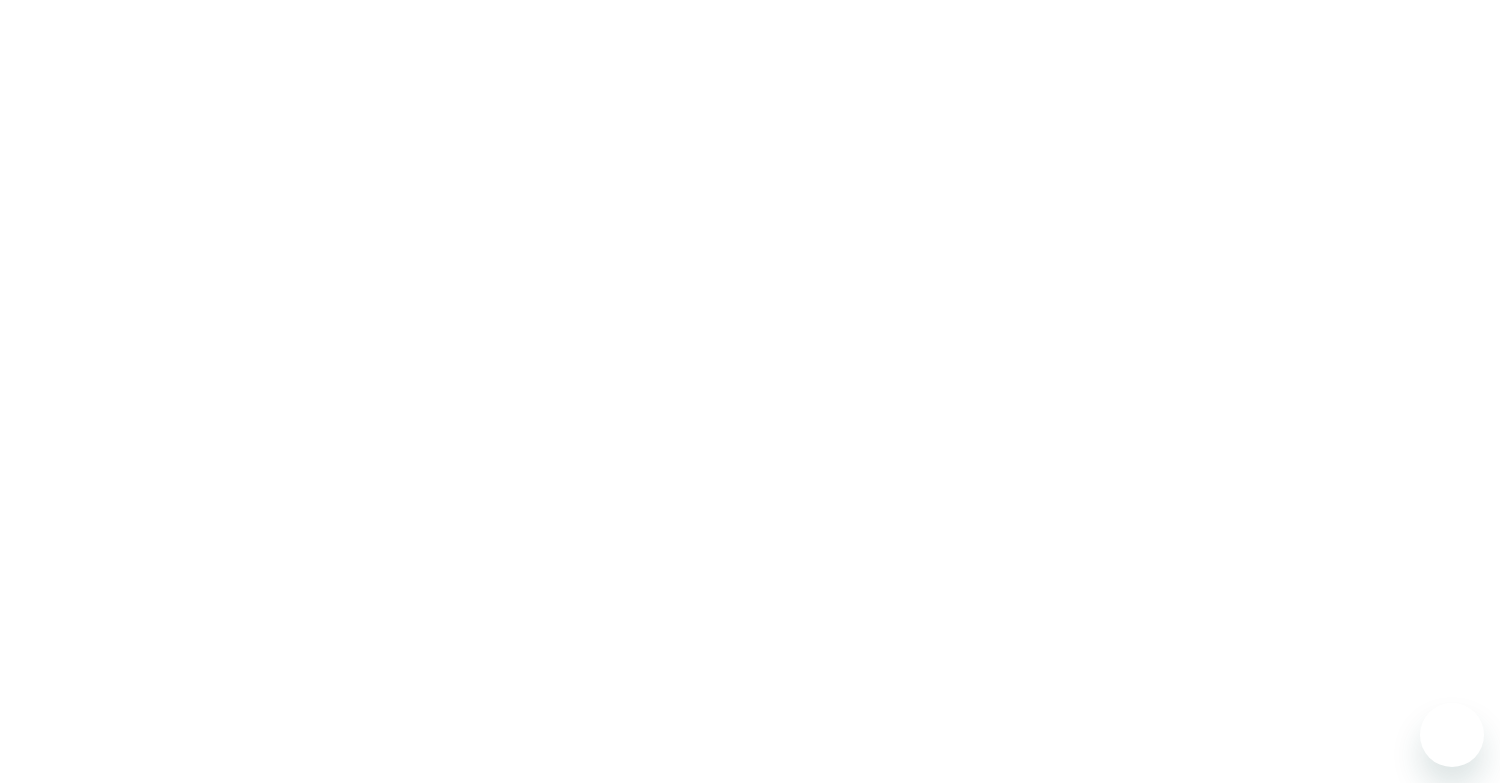 scroll, scrollTop: 0, scrollLeft: 0, axis: both 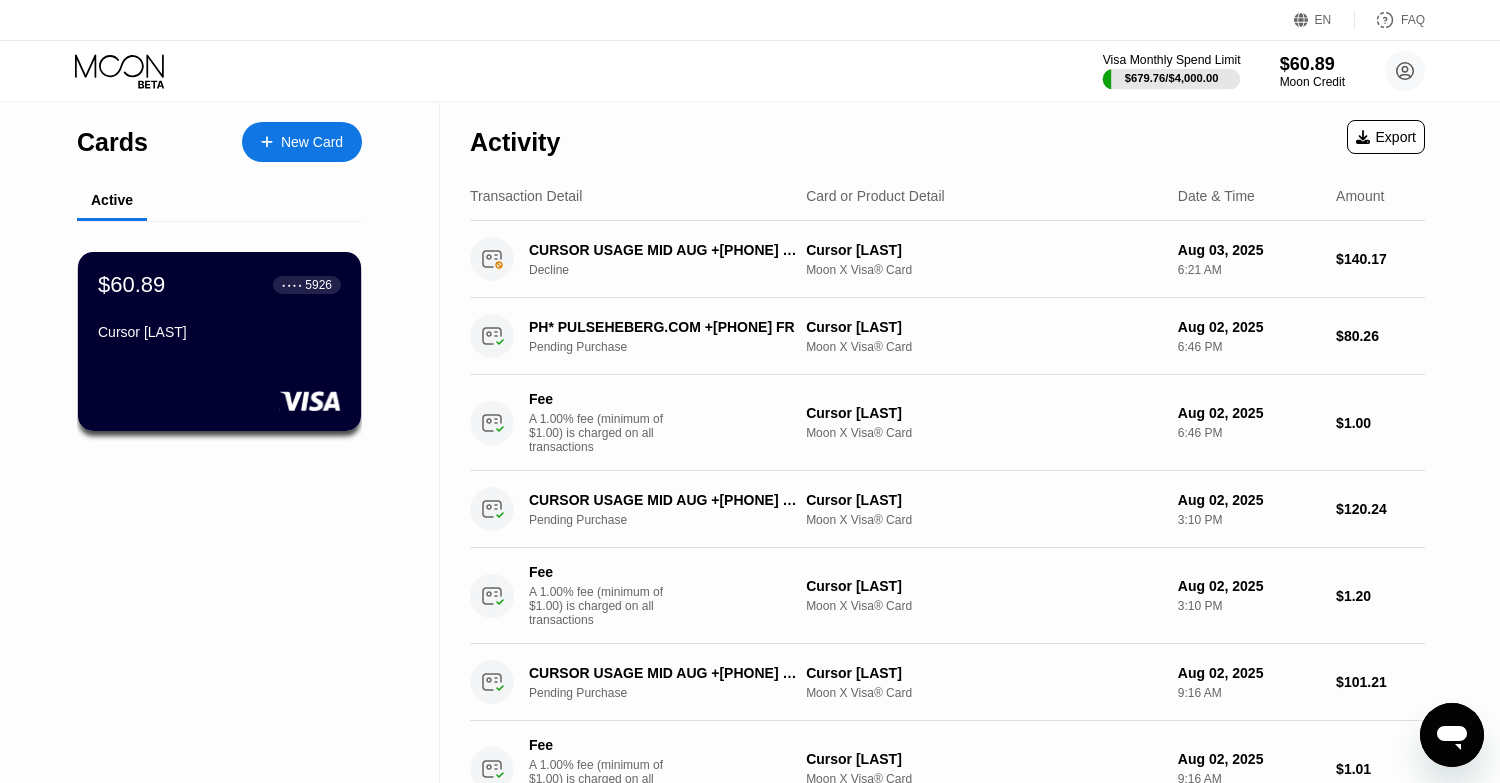 click on "$679.76 / $4,000.00" at bounding box center (1172, 78) 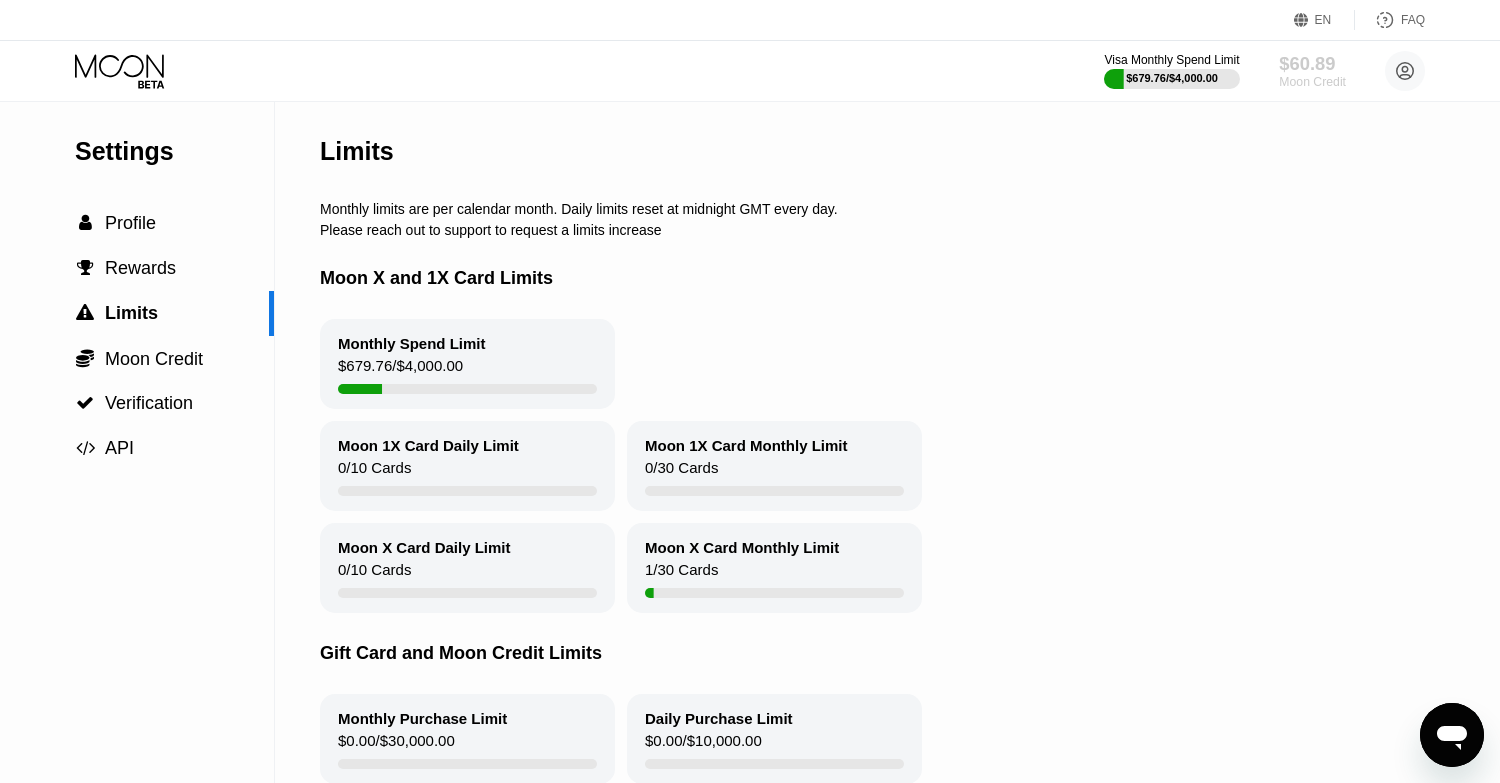click on "Moon Credit" at bounding box center [1312, 82] 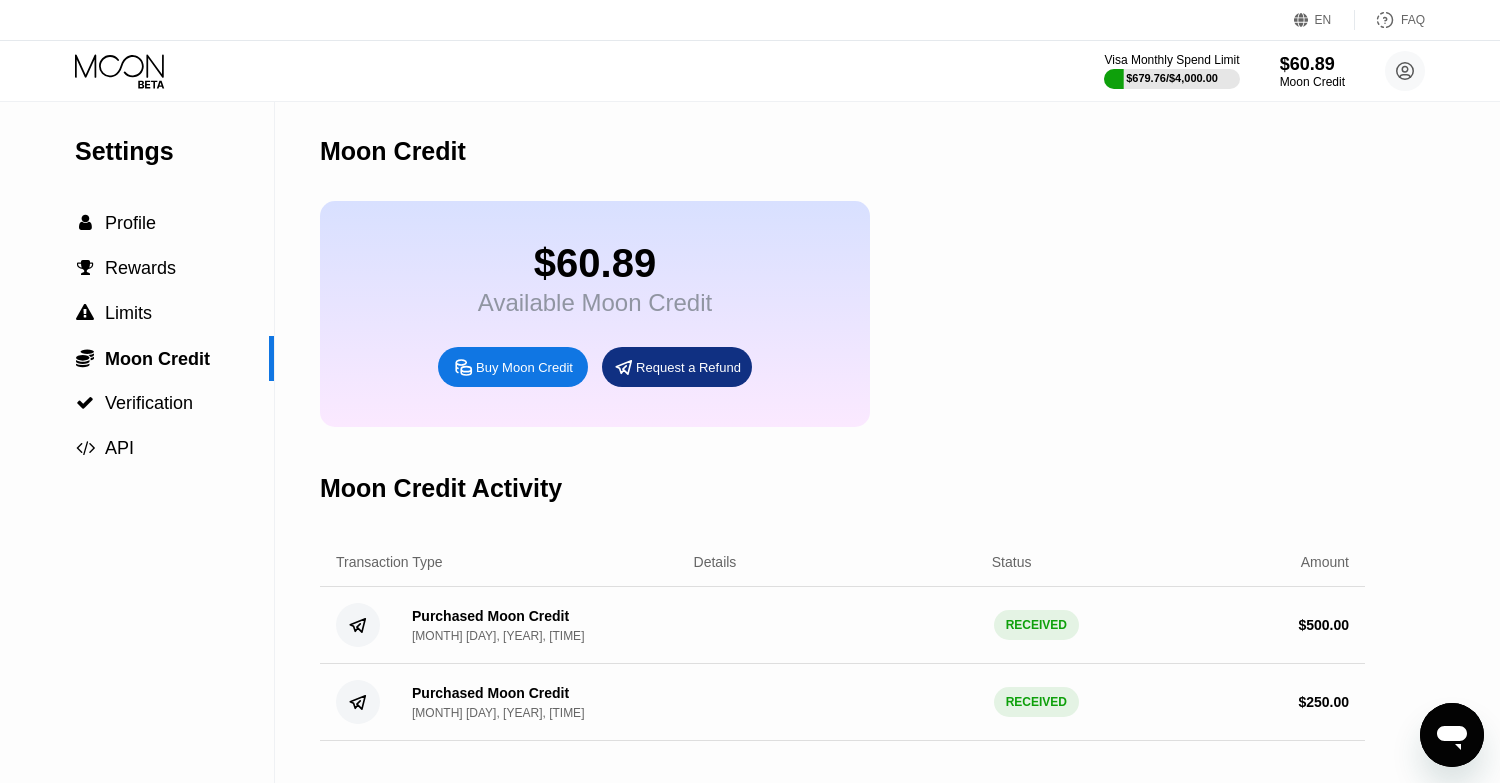 click on "Buy Moon Credit" at bounding box center [524, 367] 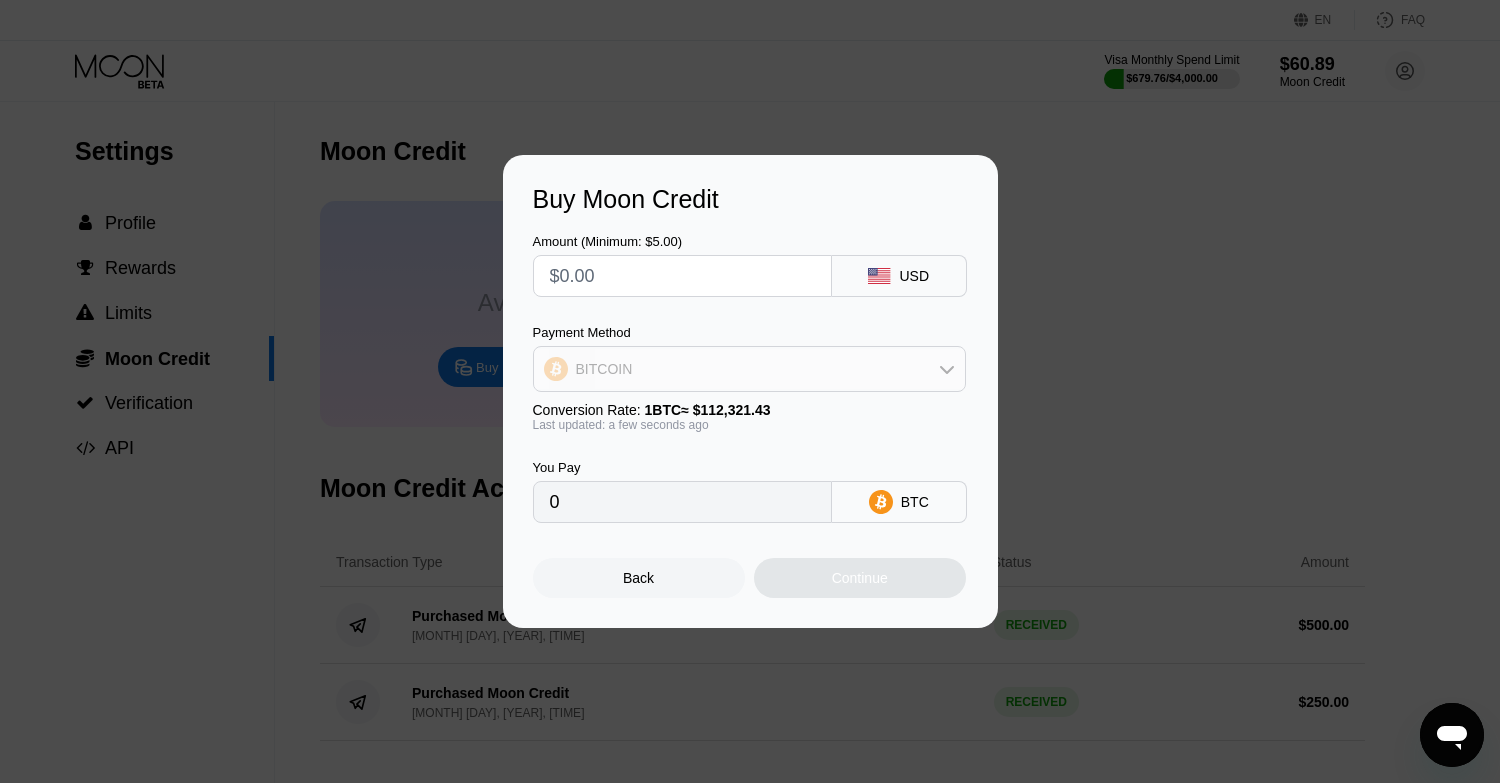 click on "BITCOIN" at bounding box center [749, 369] 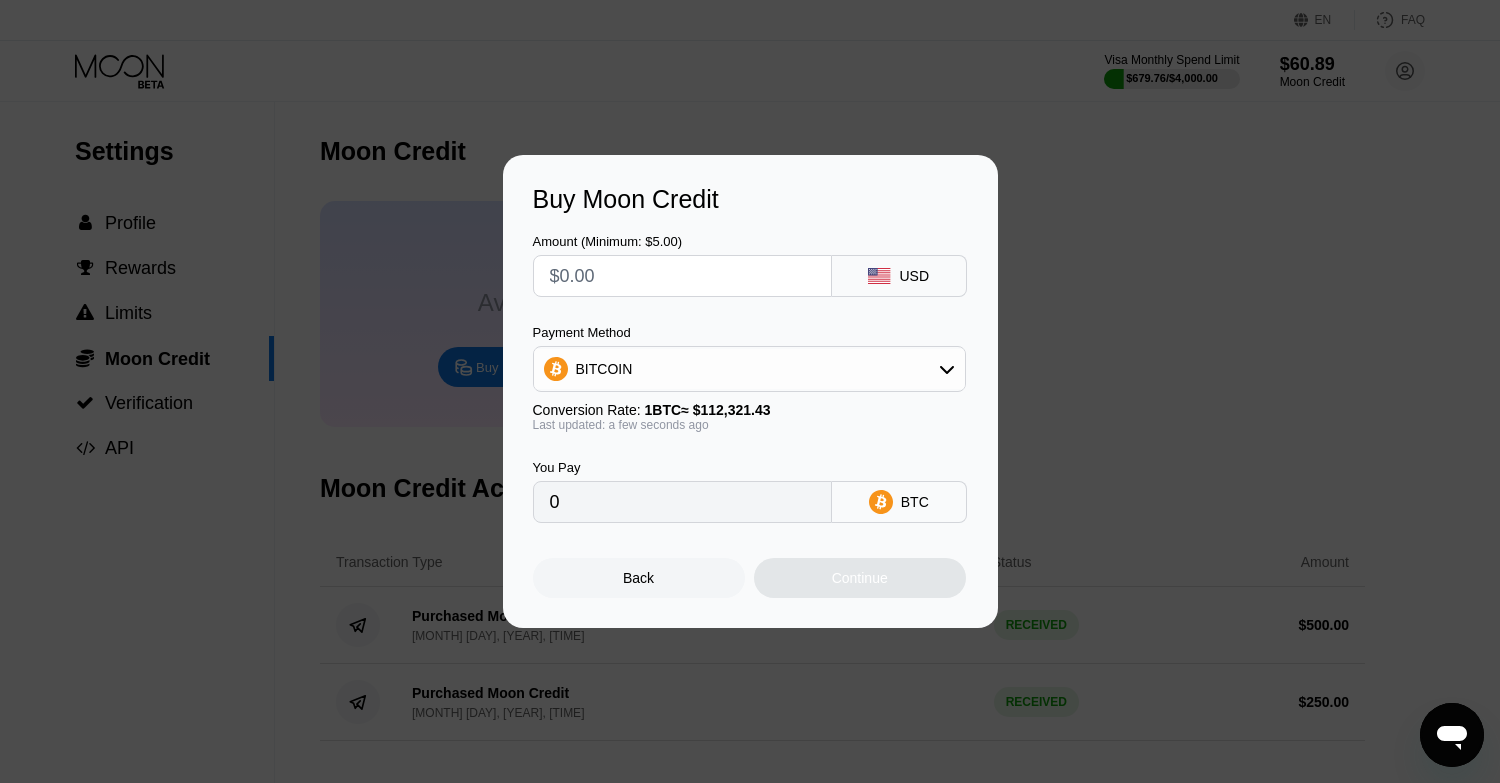 click on "BITCOIN" at bounding box center [749, 369] 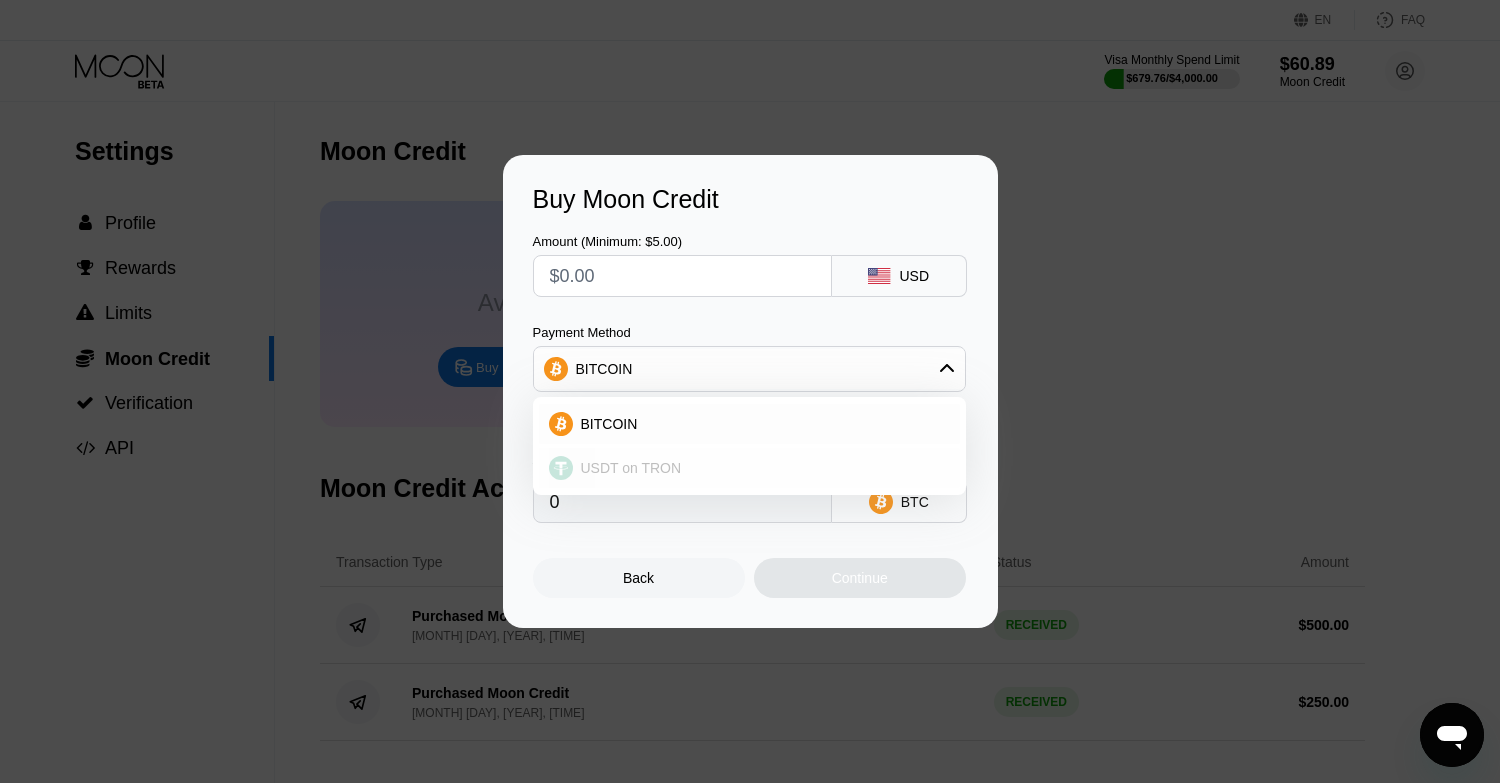 click on "USDT on TRON" at bounding box center [761, 468] 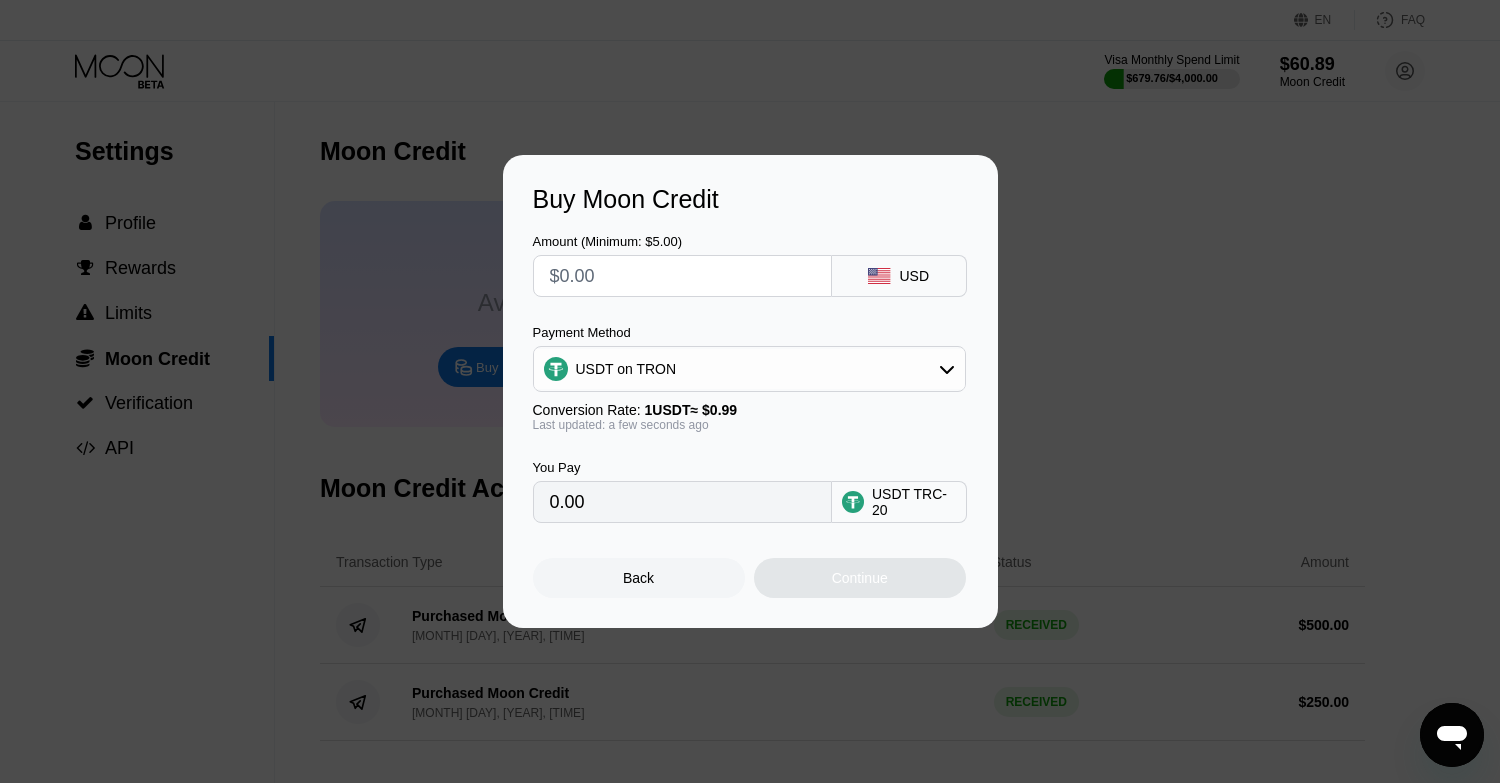 click at bounding box center (682, 276) 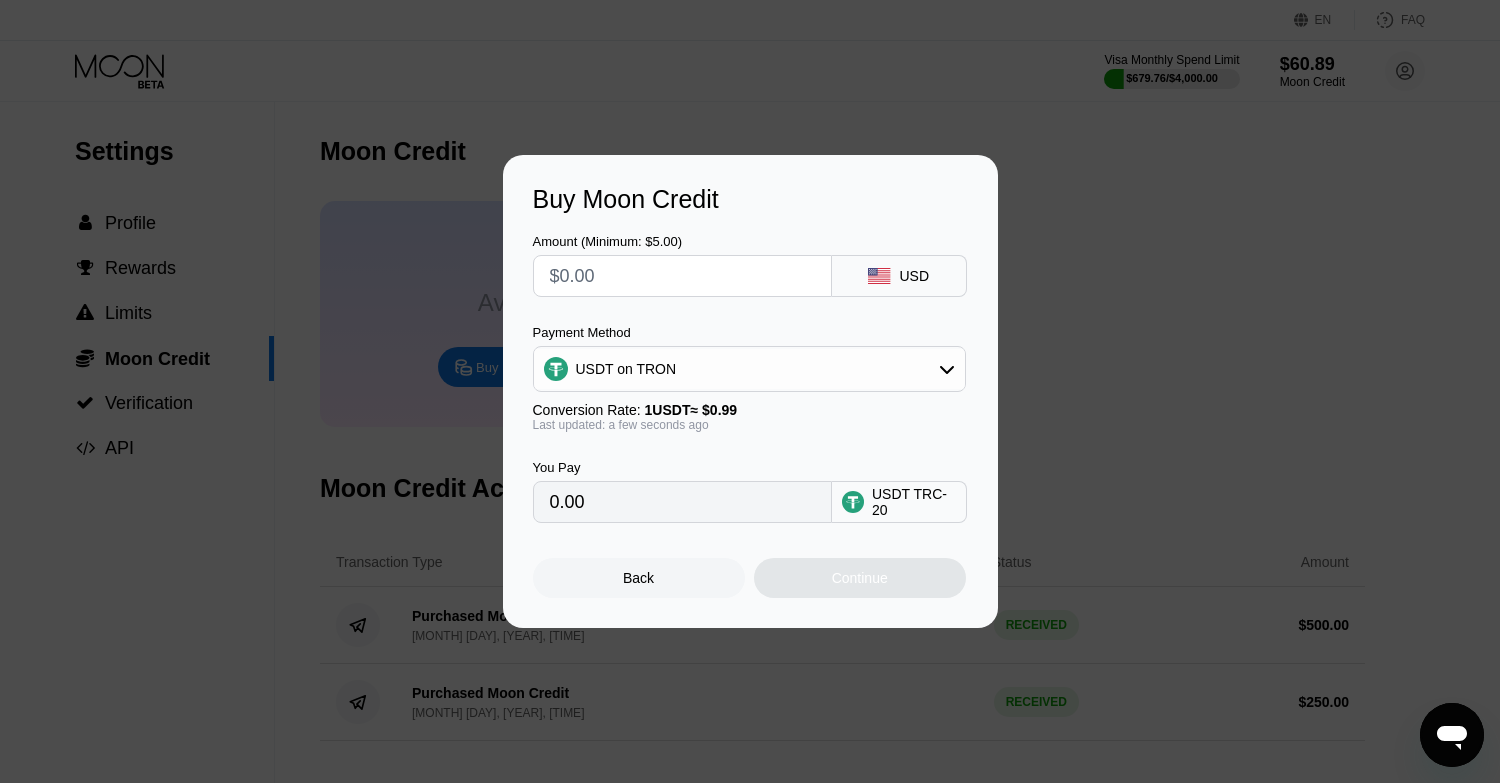type on "$2" 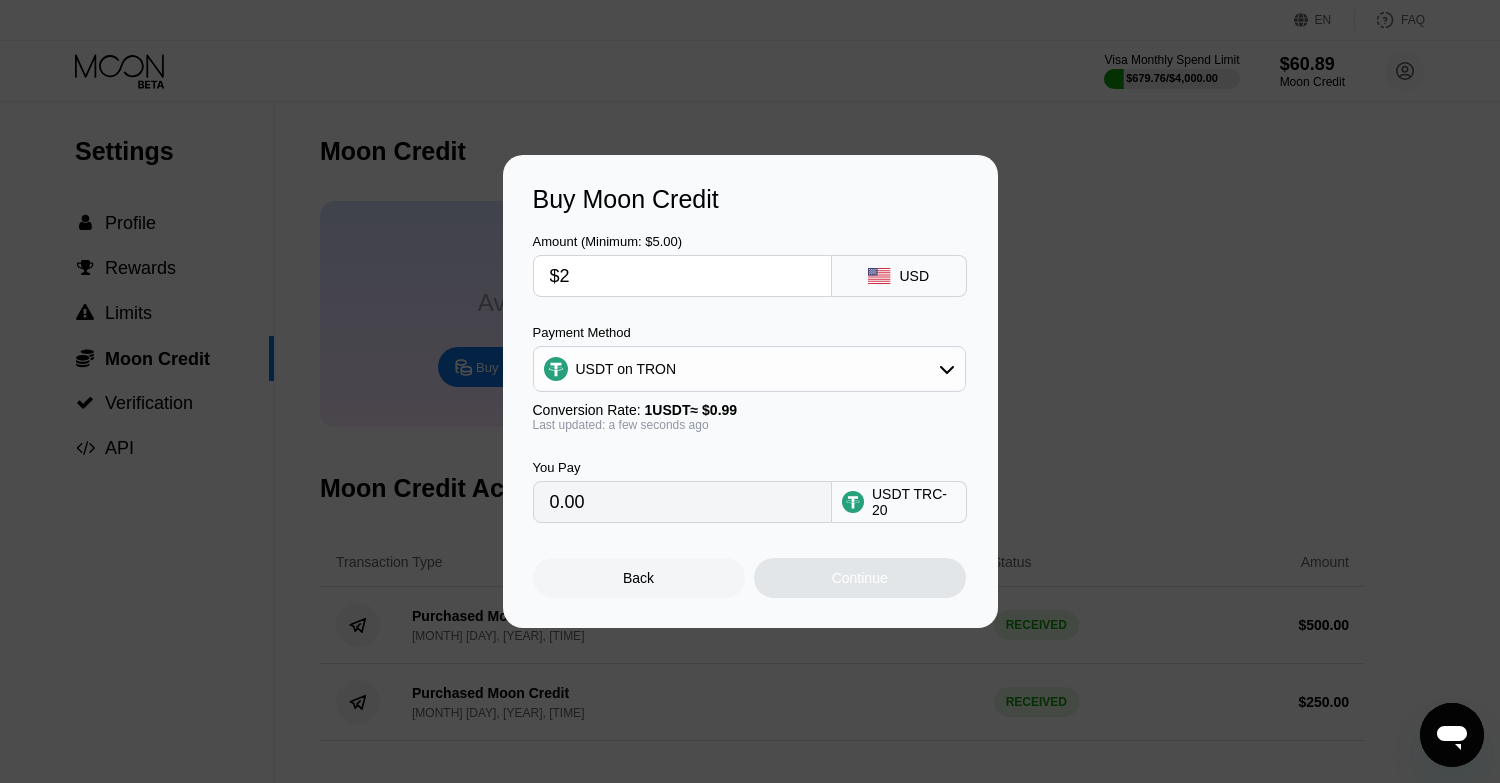 type on "2.02" 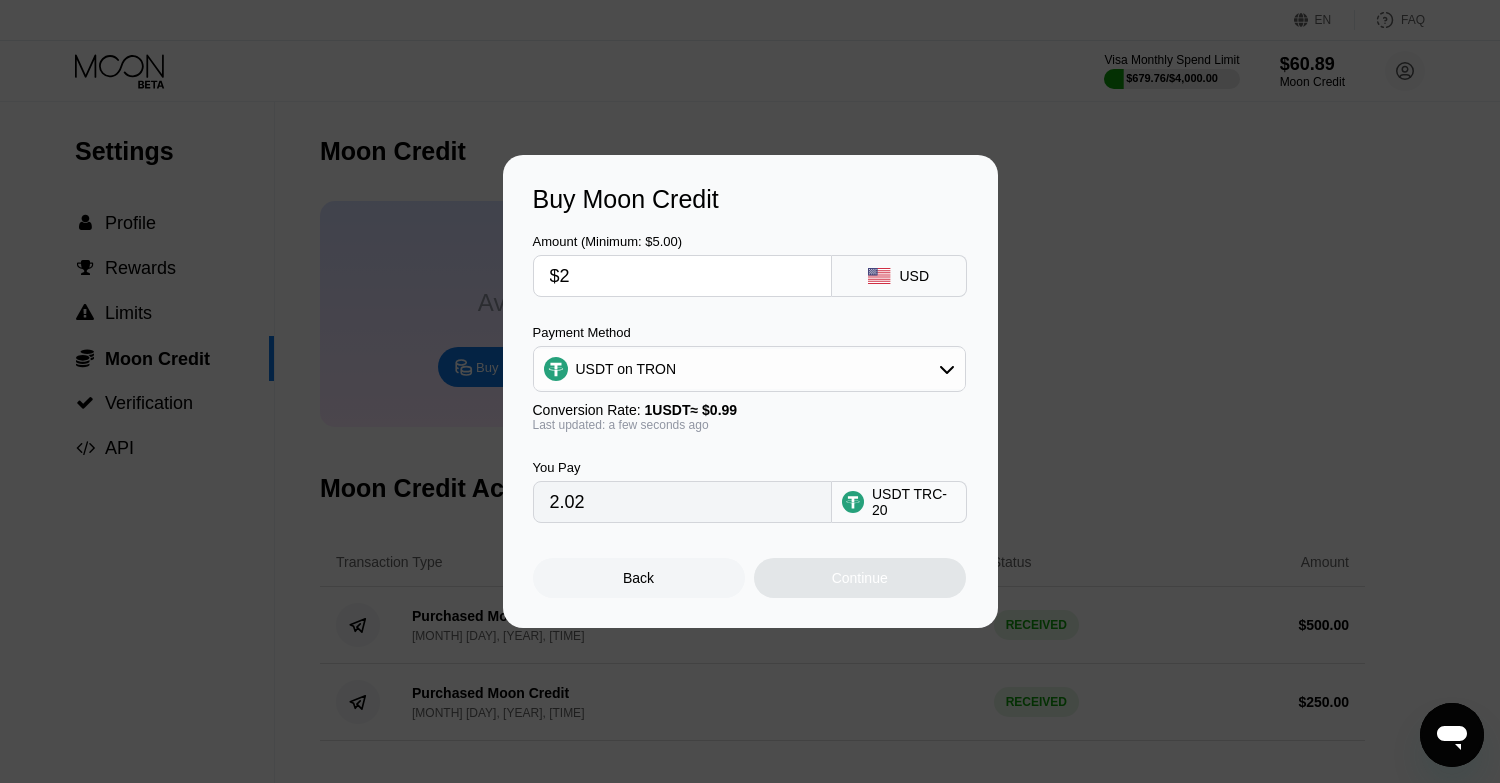 type on "$20" 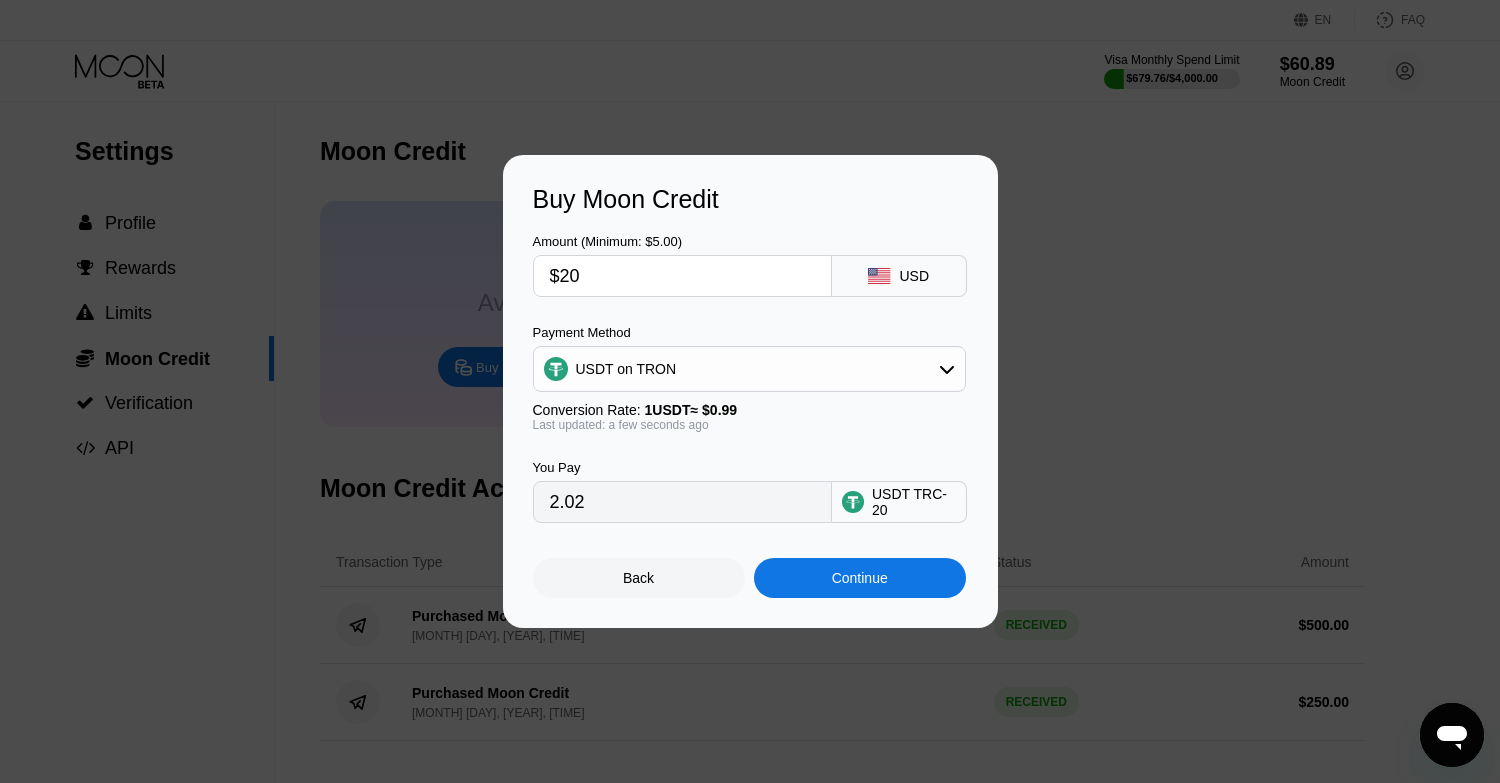 type on "20.20" 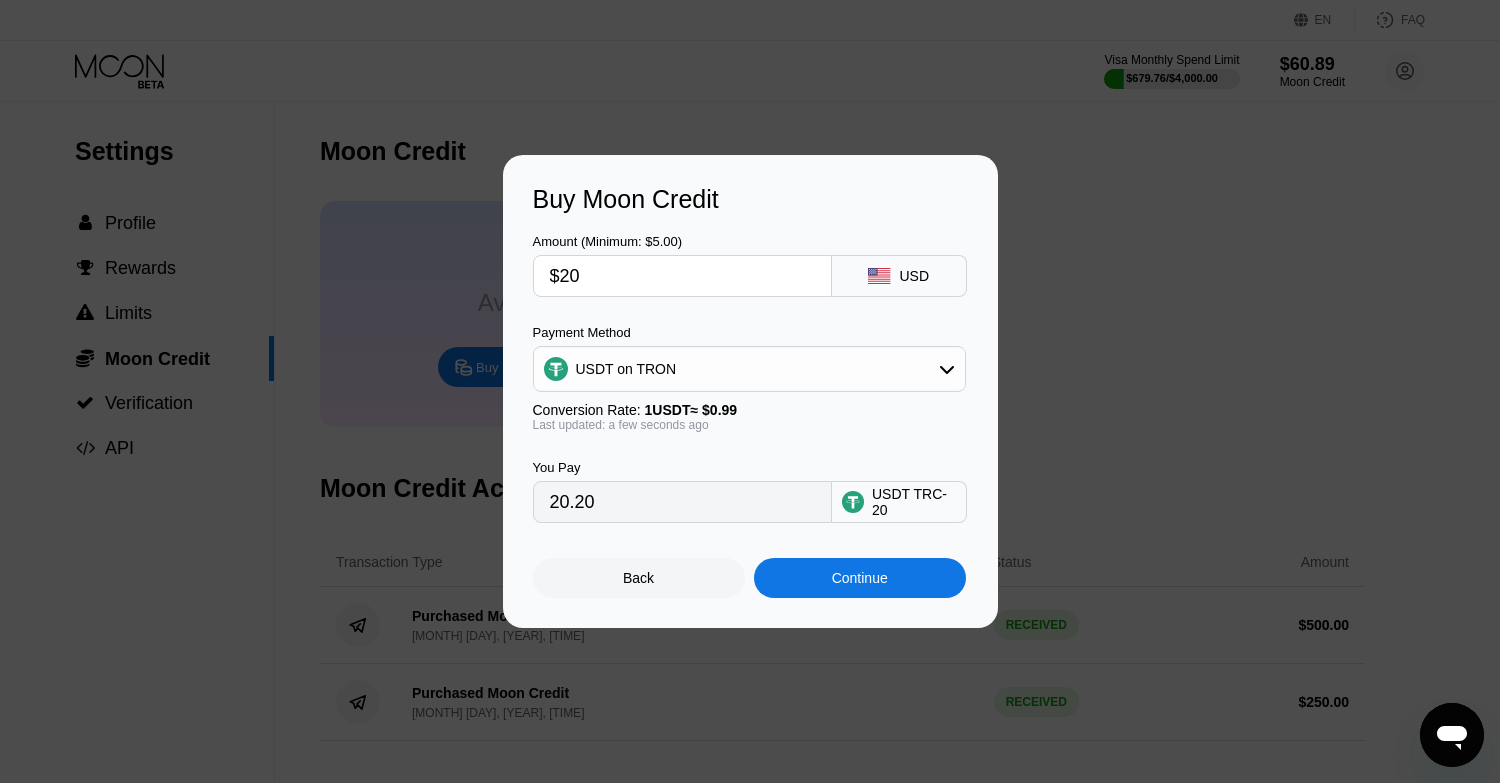 type on "$200" 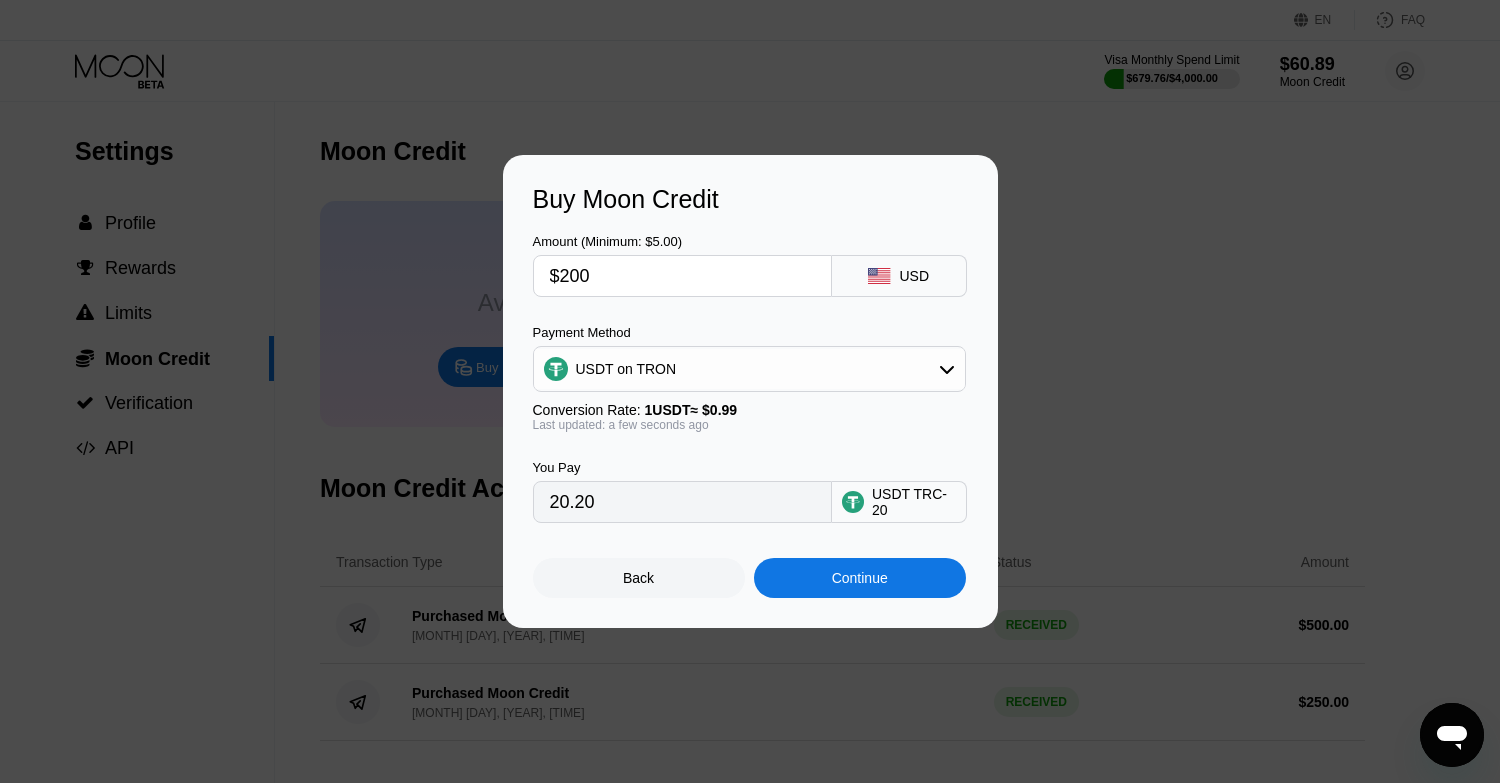 type on "202.02" 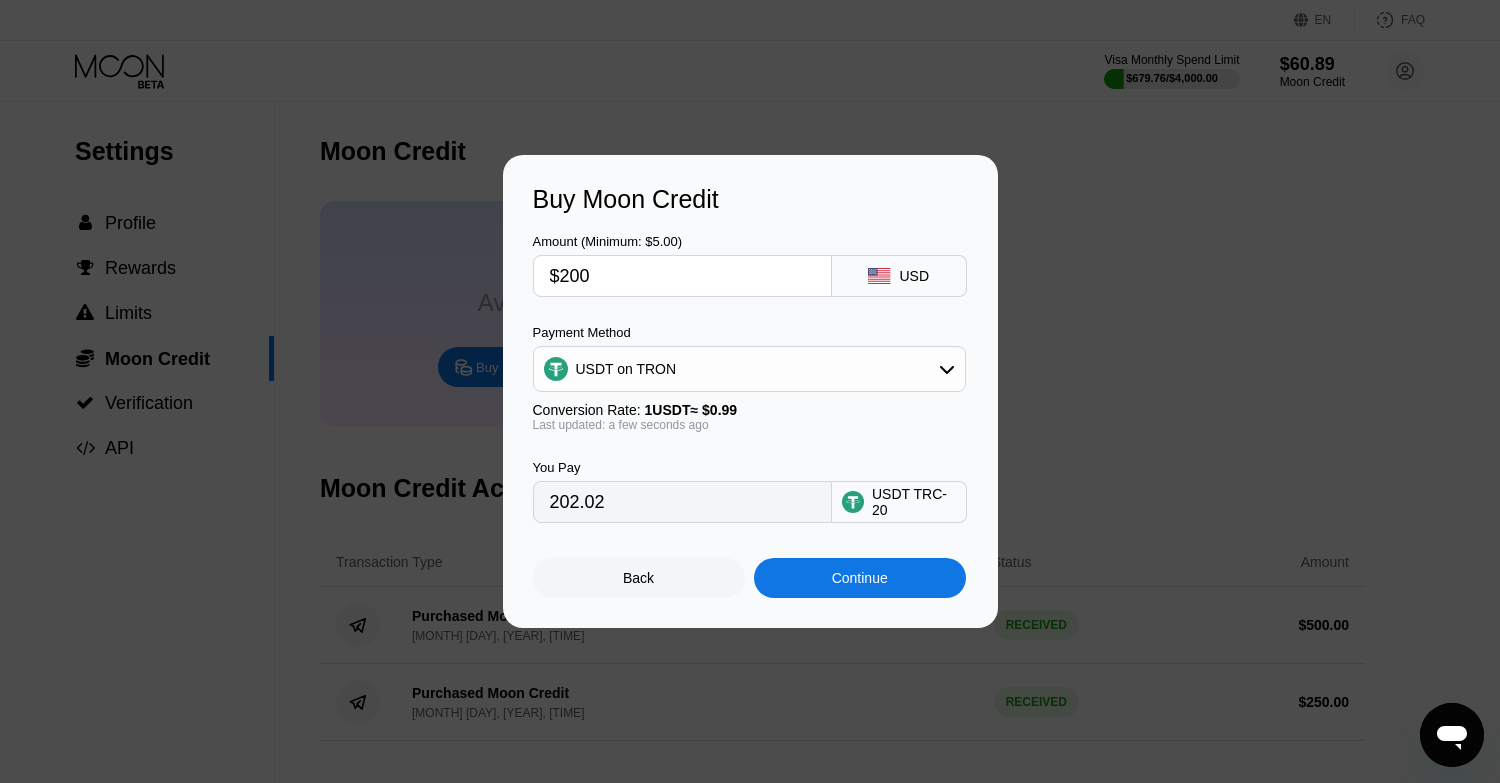 type on "$200" 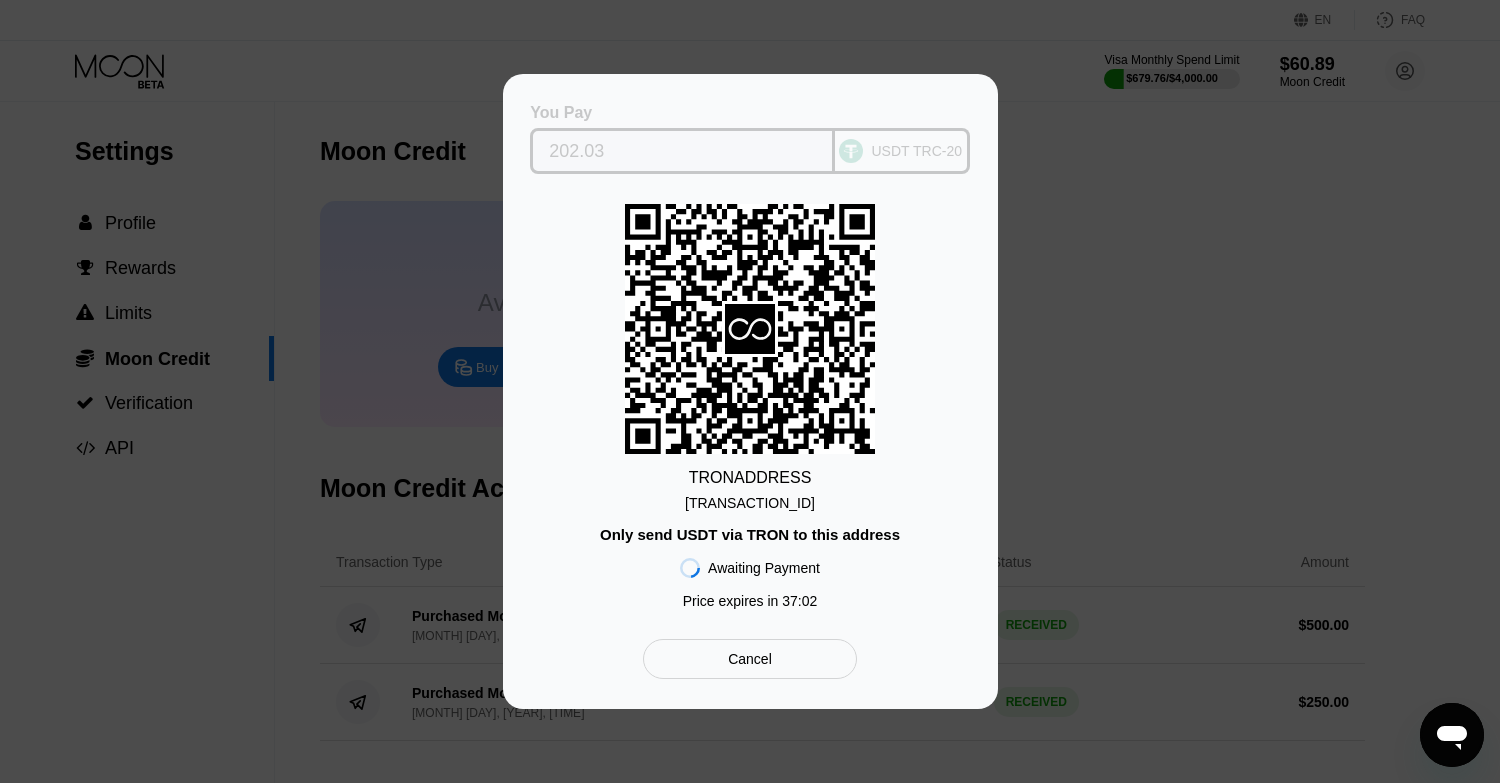 click on "202.03" at bounding box center [682, 151] 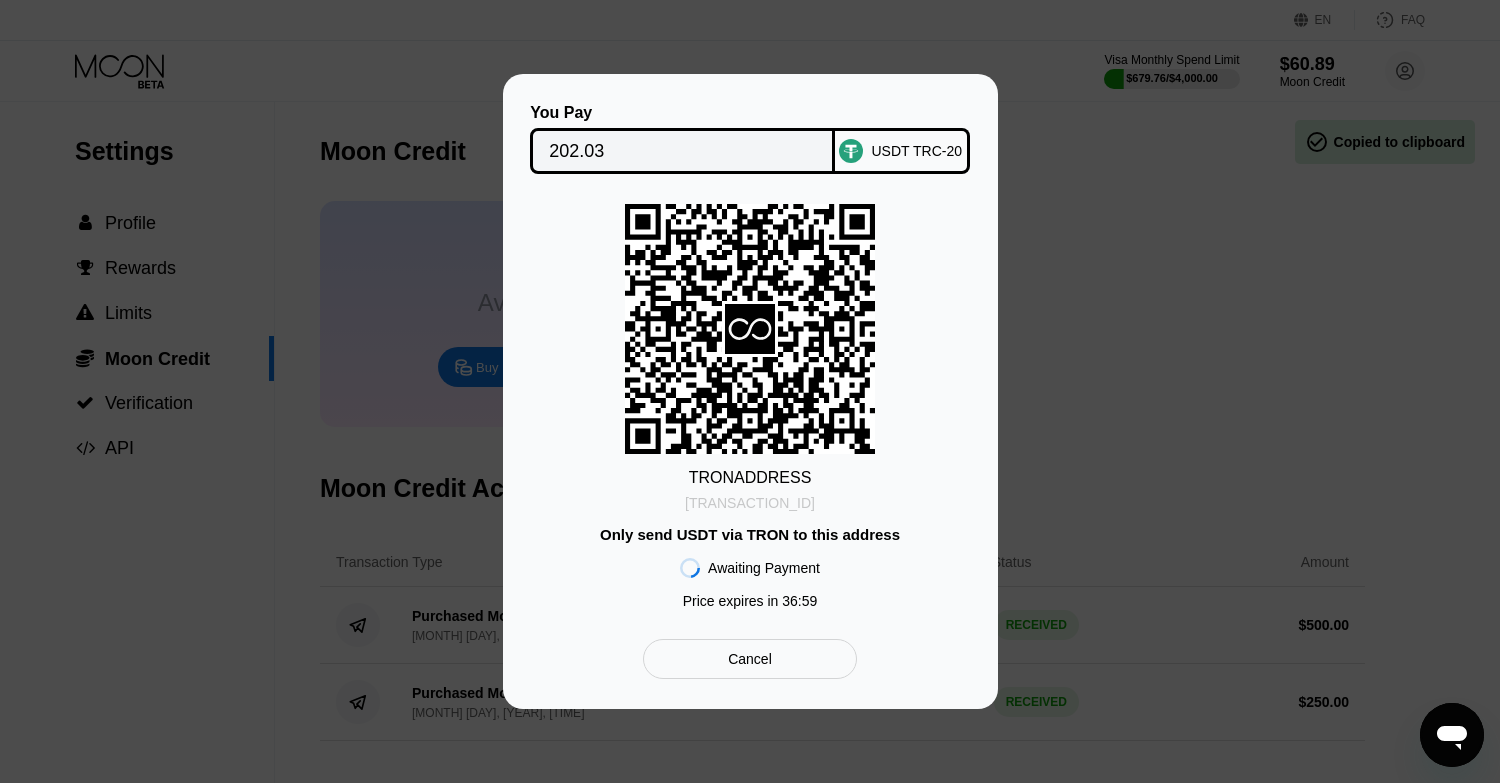 click on "TTJtNrDSotXm2GC...ZCpgcMTZbi1RmfF" at bounding box center (750, 503) 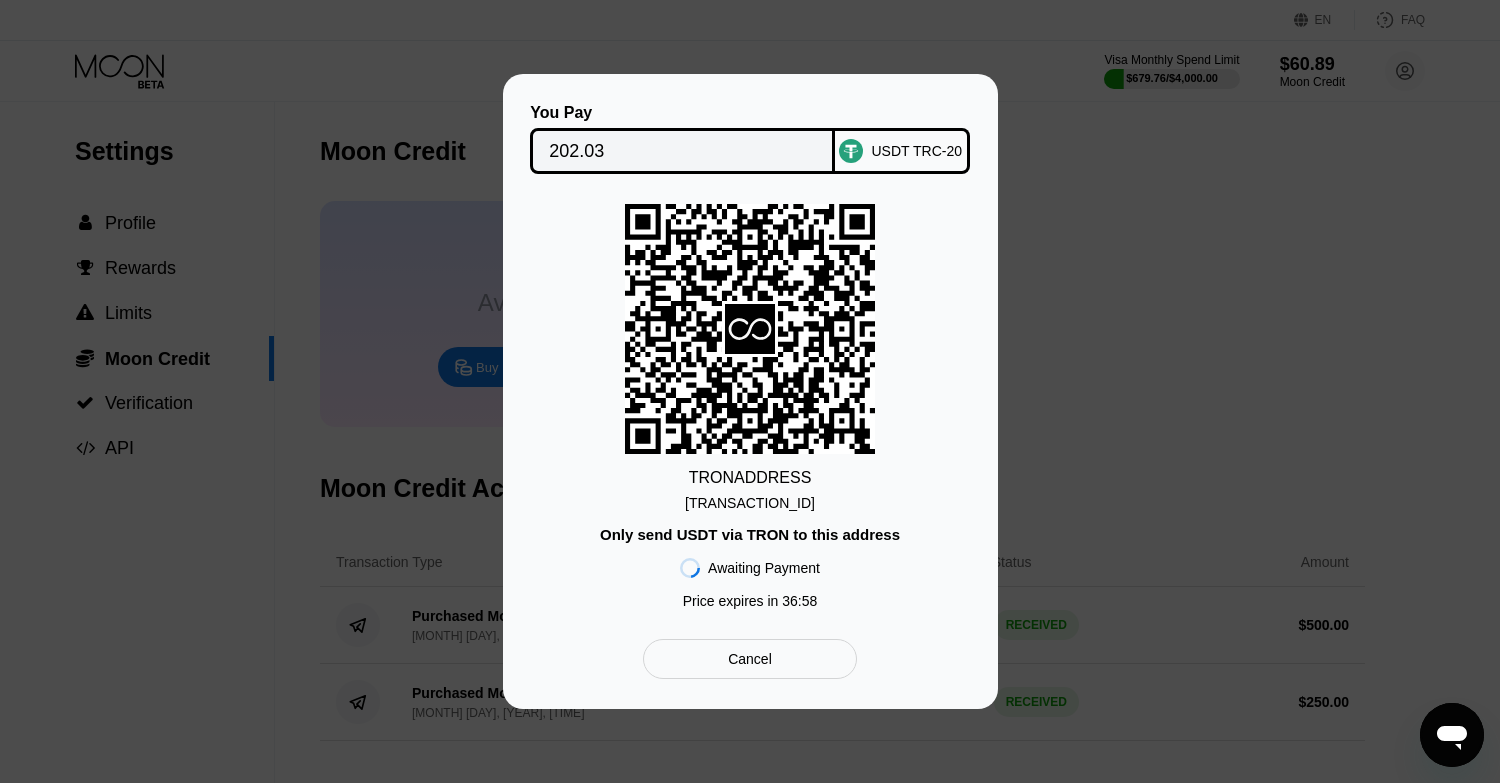click on "TTJtNrDSotXm2GC...ZCpgcMTZbi1RmfF" at bounding box center [750, 503] 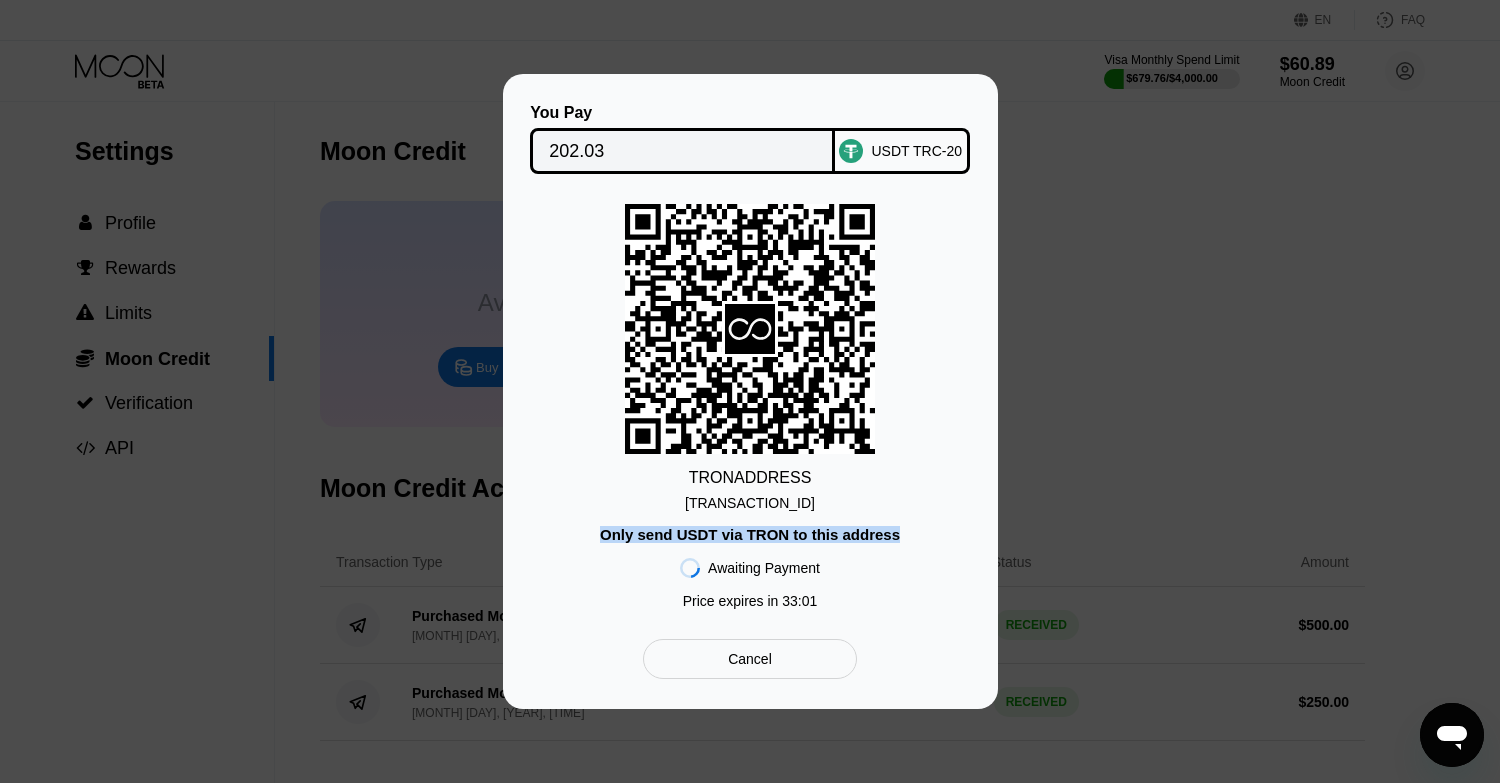 drag, startPoint x: 600, startPoint y: 529, endPoint x: 822, endPoint y: 544, distance: 222.50618 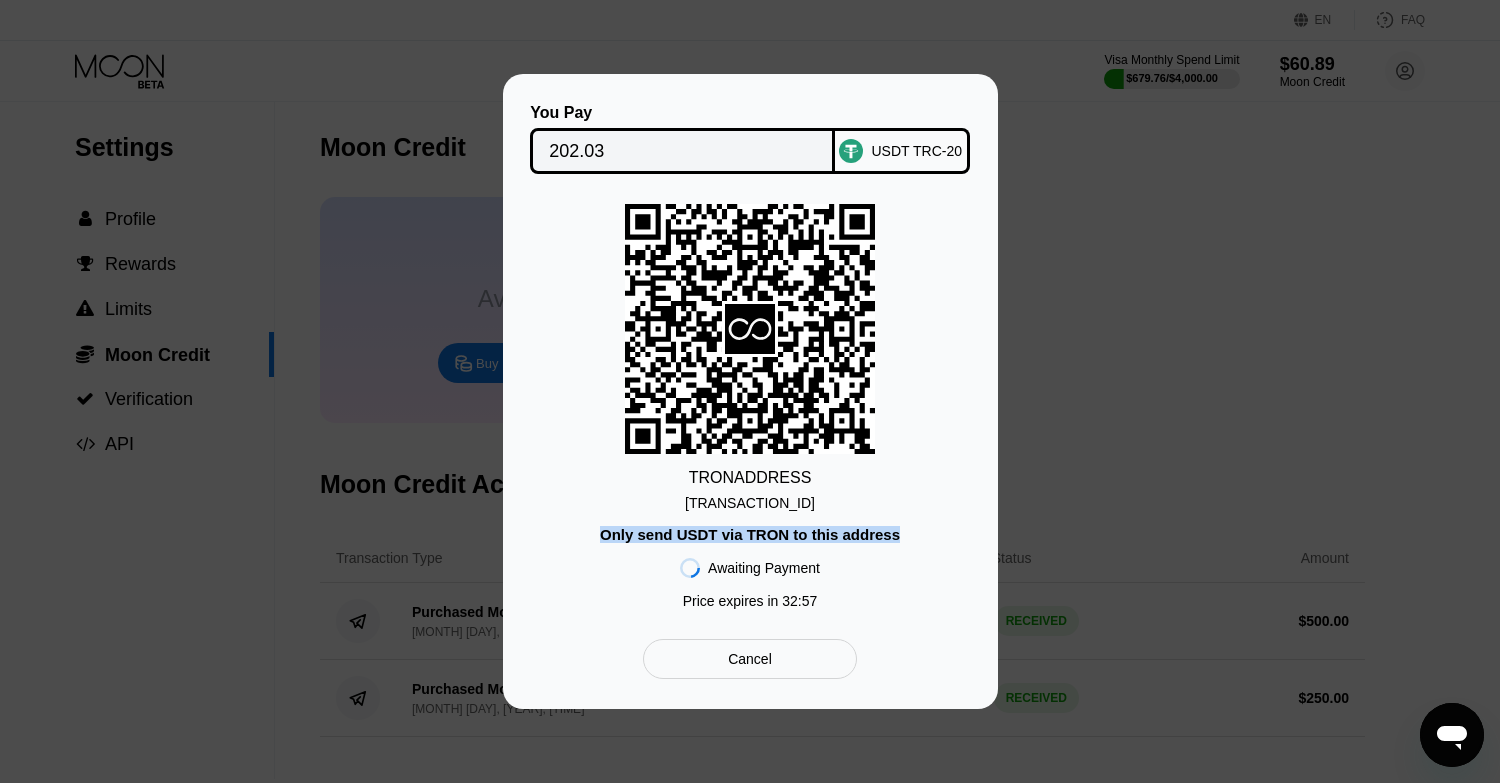 scroll, scrollTop: 0, scrollLeft: 0, axis: both 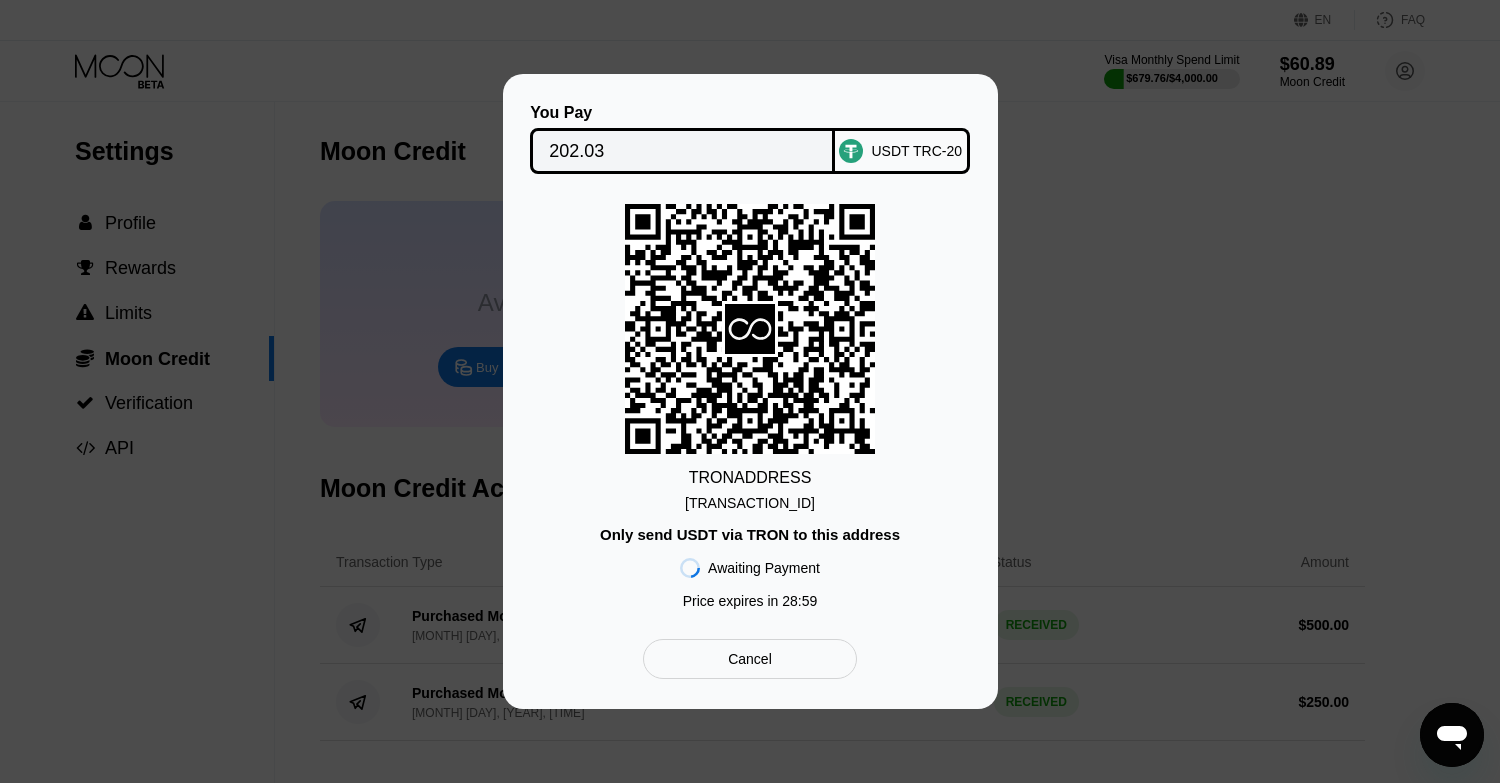 click on "You Pay 202.03 USDT TRC-20 TRON  ADDRESS TTJtNrDSotXm2GC...ZCpgcMTZbi1RmfF Only send USDT via TRON to this address Awaiting Payment Price expires in   28 : 59 Cancel" at bounding box center (750, 391) 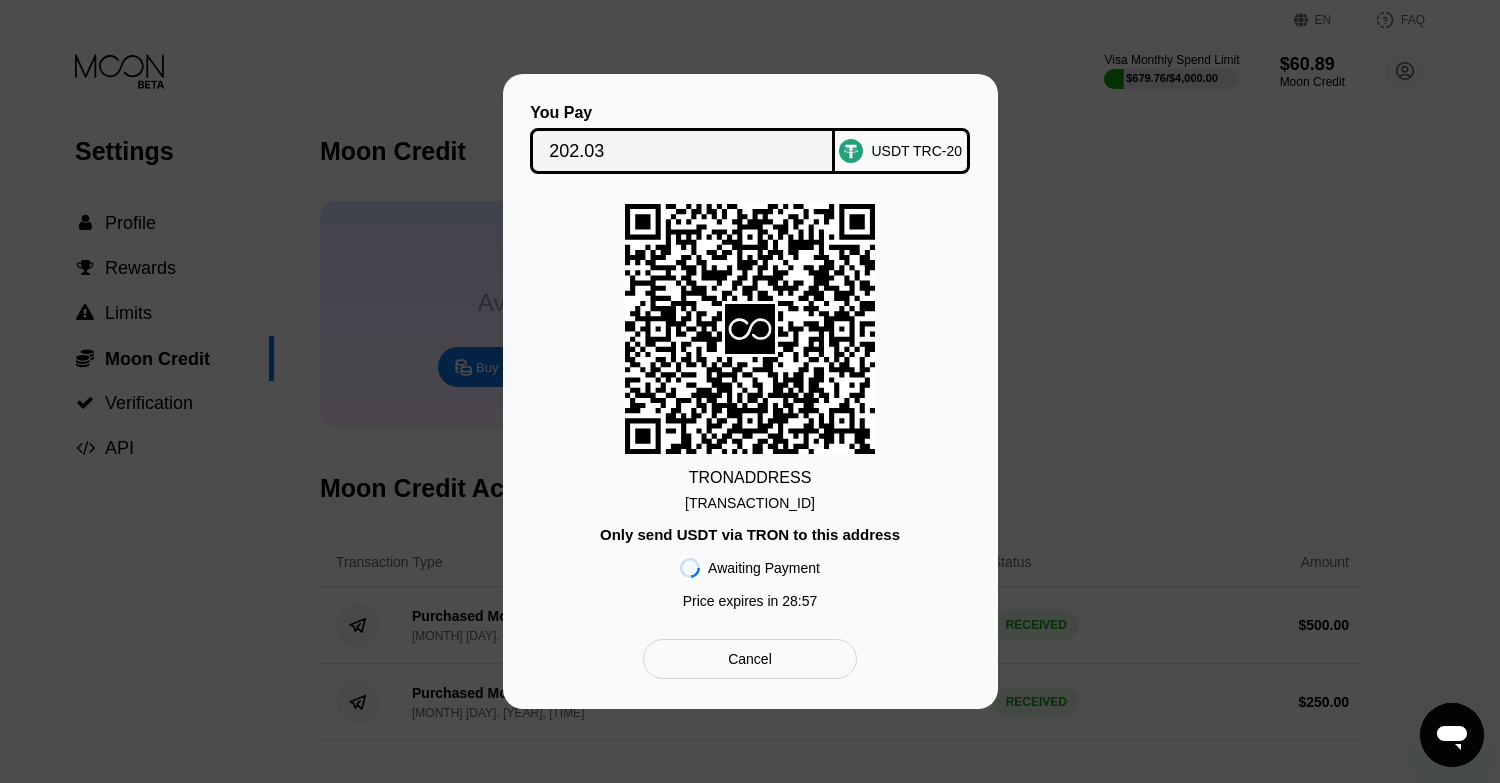 click on "You Pay 202.03 USDT TRC-20 TRON  ADDRESS TTJtNrDSotXm2GC...ZCpgcMTZbi1RmfF Only send USDT via TRON to this address Awaiting Payment Price expires in   28 : 57 Cancel" at bounding box center [750, 391] 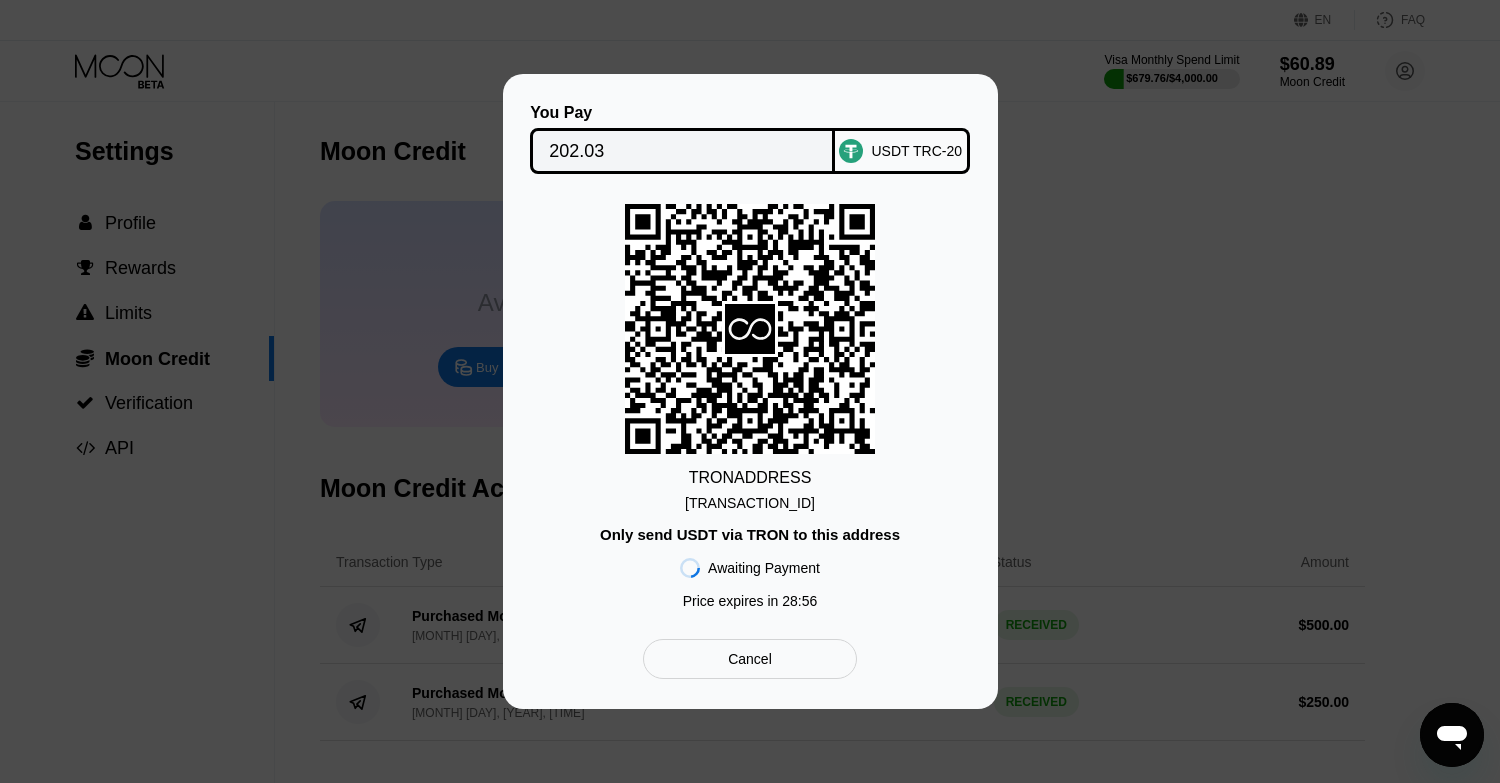click on "You Pay 202.03 USDT TRC-20 TRON  ADDRESS TTJtNrDSotXm2GC...ZCpgcMTZbi1RmfF Only send USDT via TRON to this address Awaiting Payment Price expires in   28 : 56 Cancel" at bounding box center [750, 391] 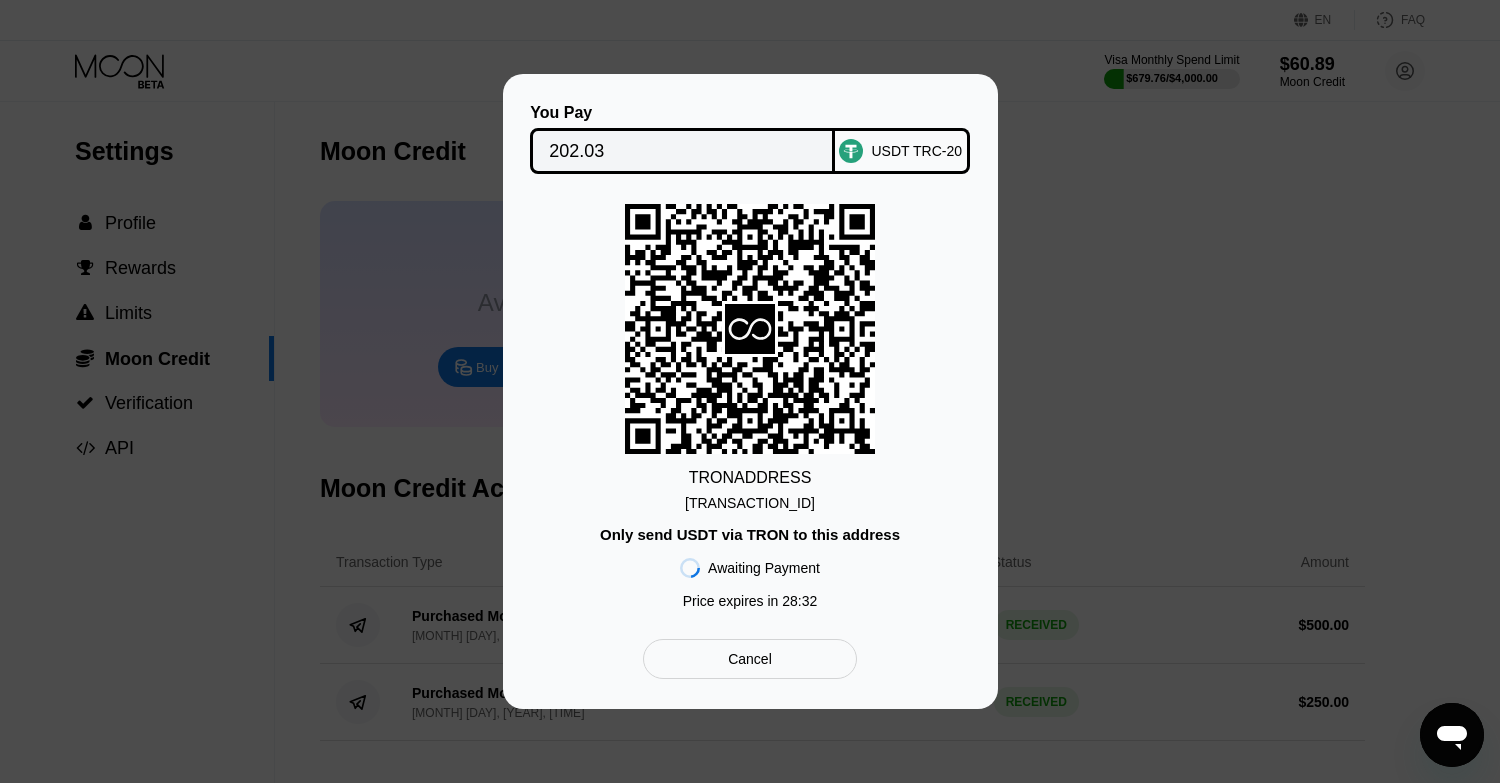 click 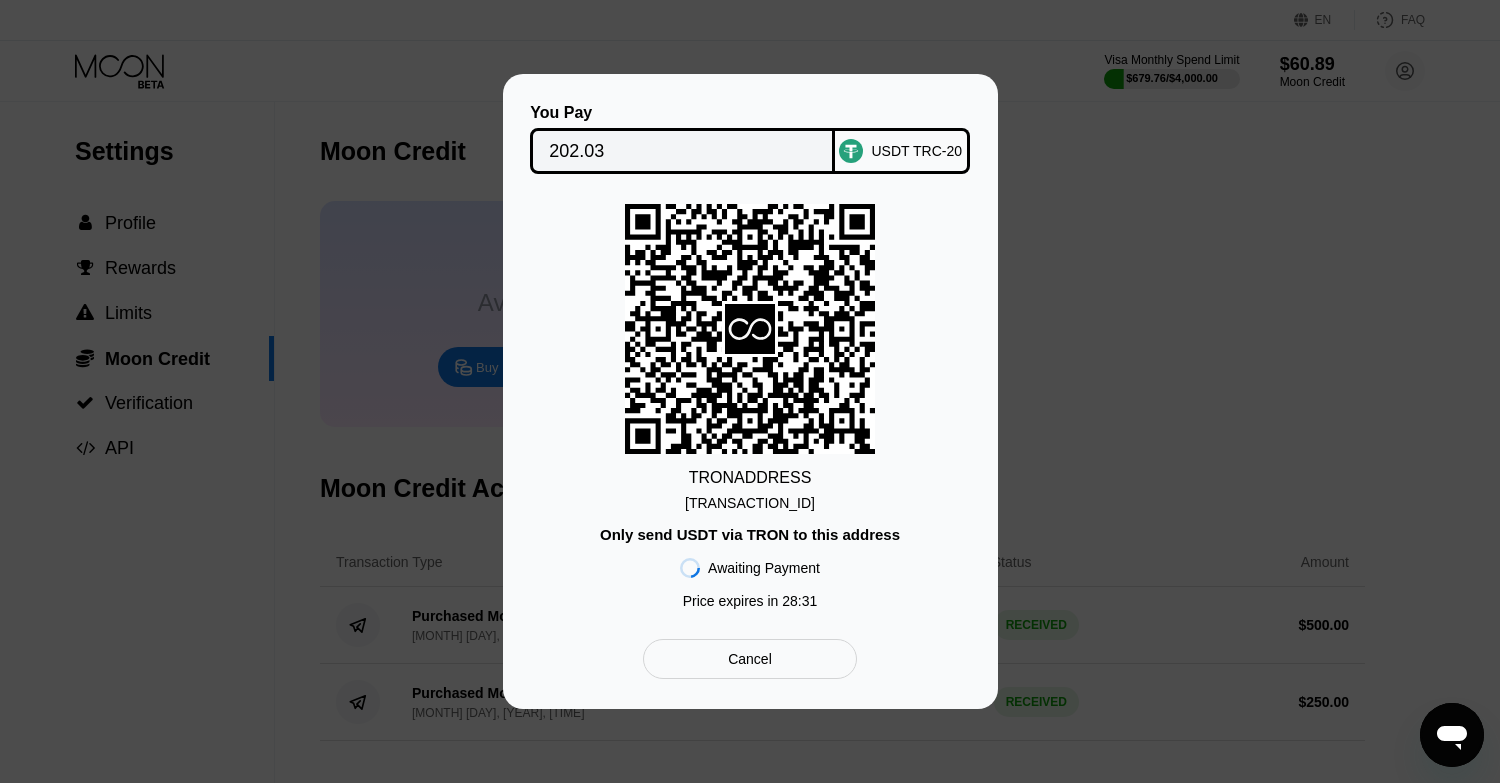drag, startPoint x: 612, startPoint y: 463, endPoint x: 873, endPoint y: 210, distance: 363.49692 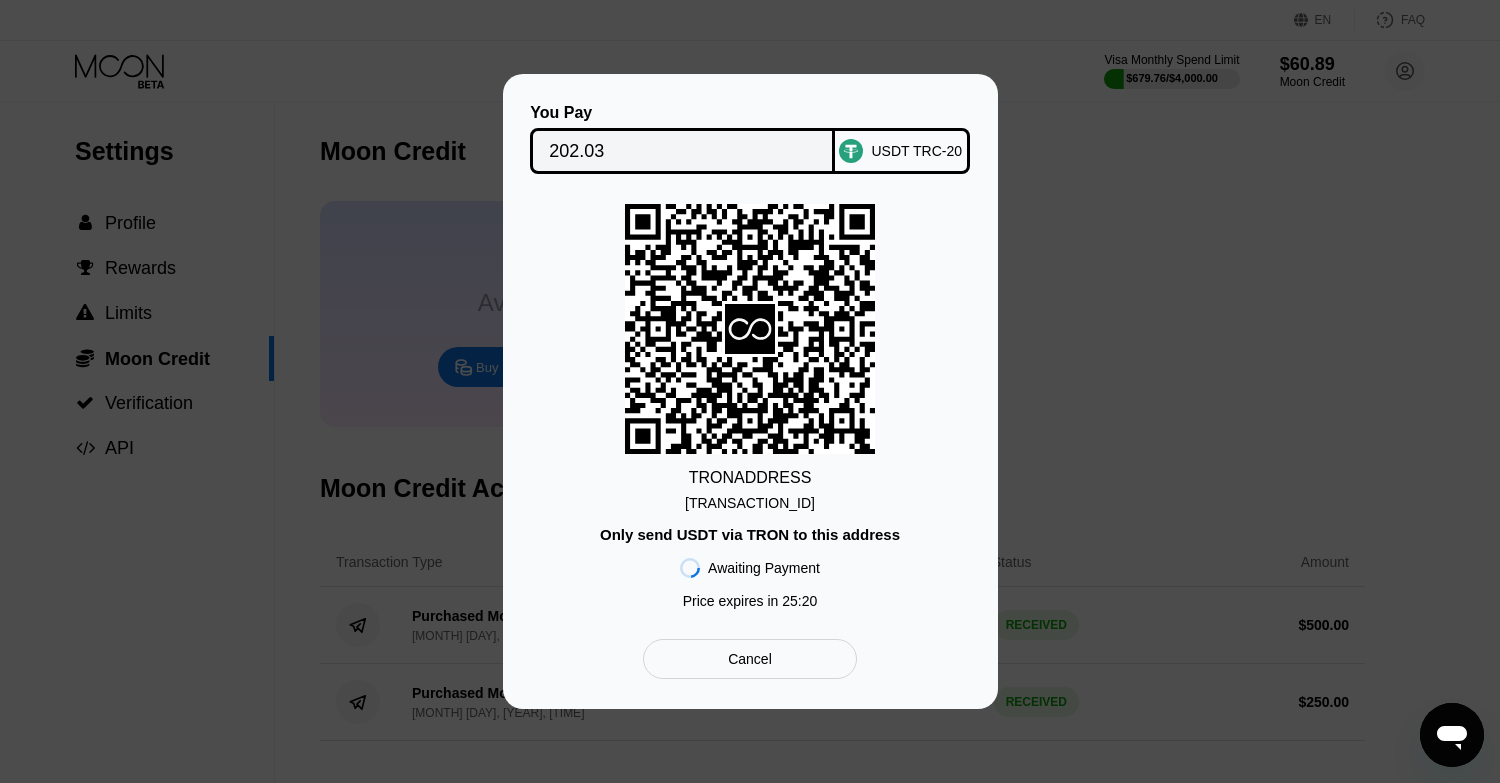 click on "Cancel" at bounding box center (749, 659) 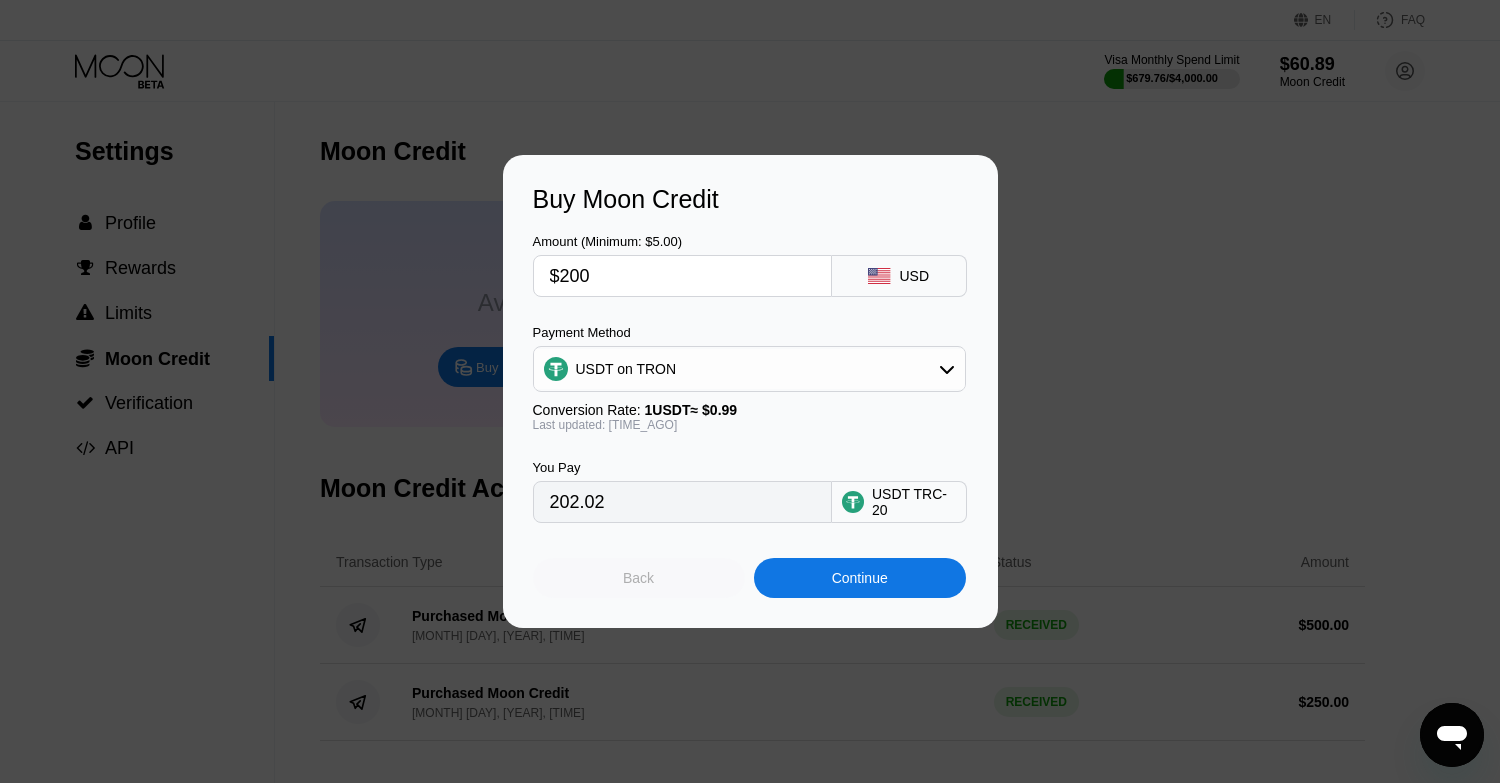click on "Back" at bounding box center (639, 578) 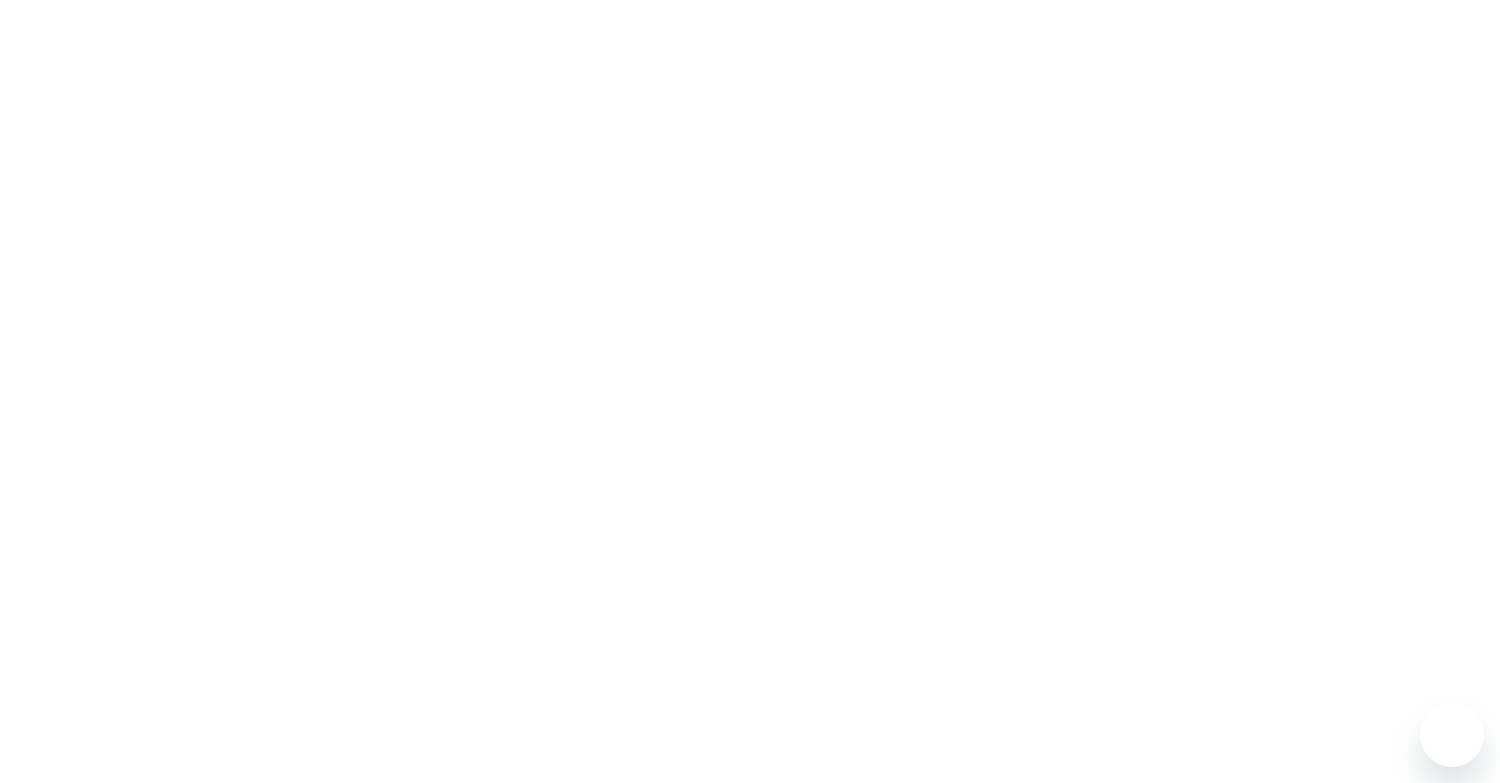 scroll, scrollTop: 0, scrollLeft: 0, axis: both 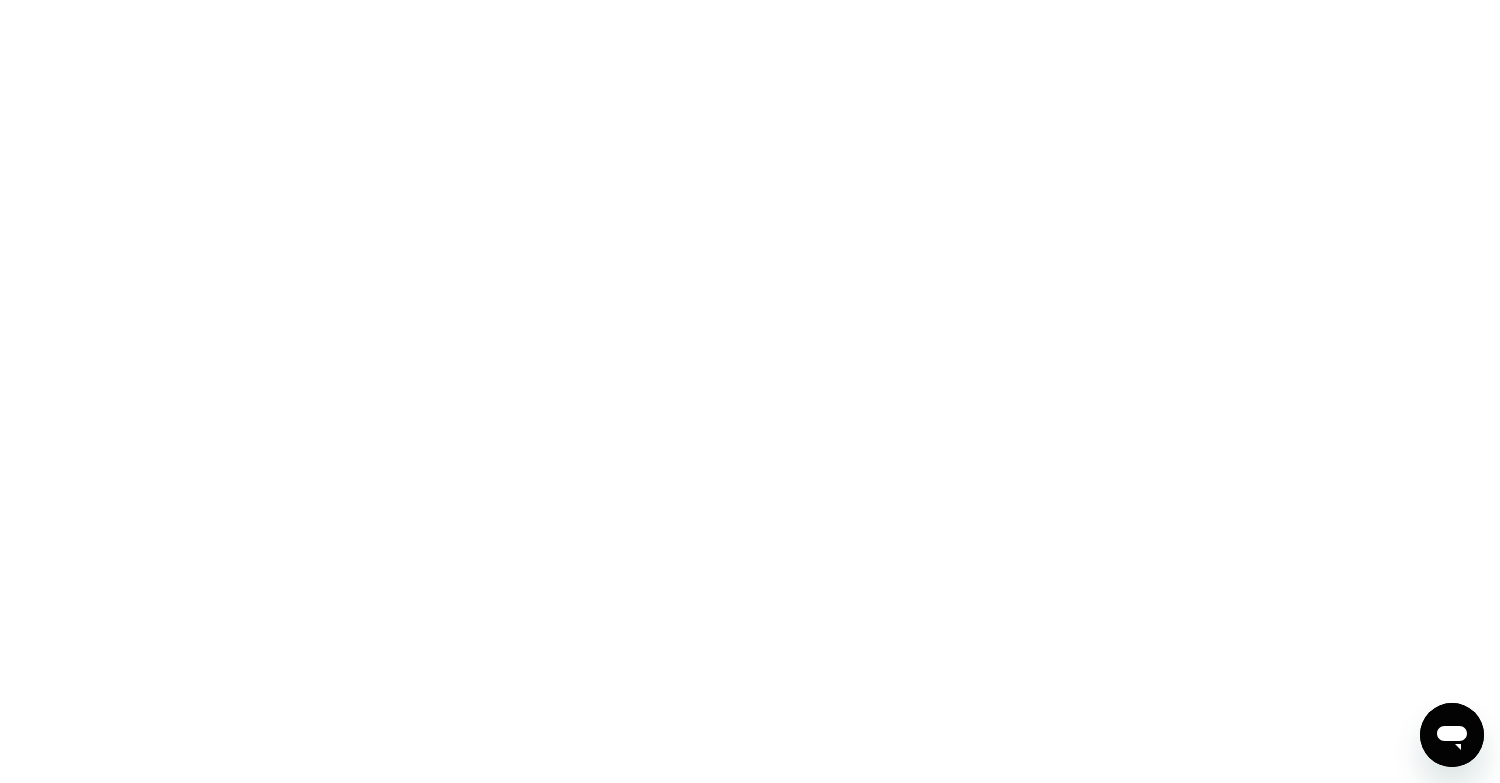 click at bounding box center [750, 391] 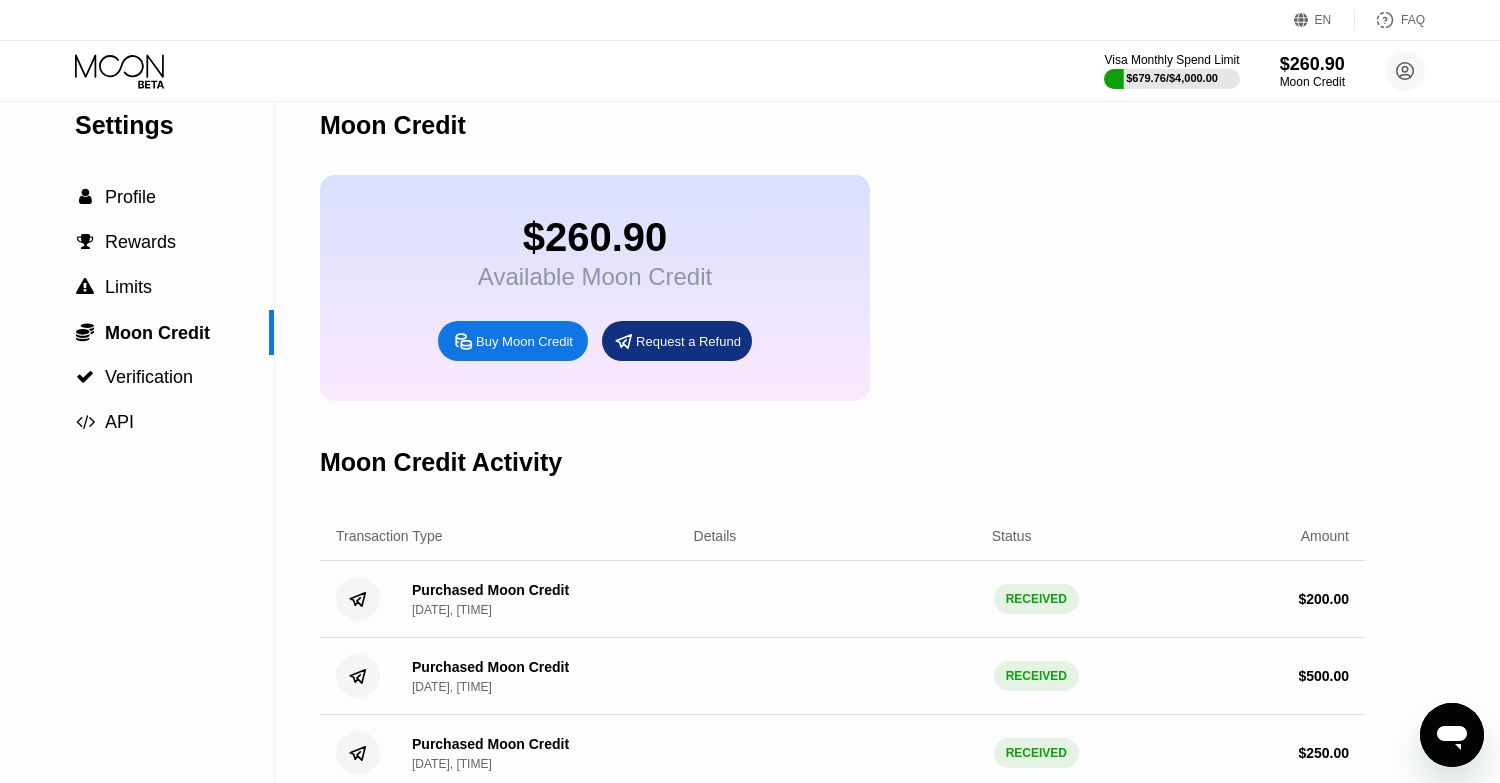 scroll, scrollTop: 0, scrollLeft: 0, axis: both 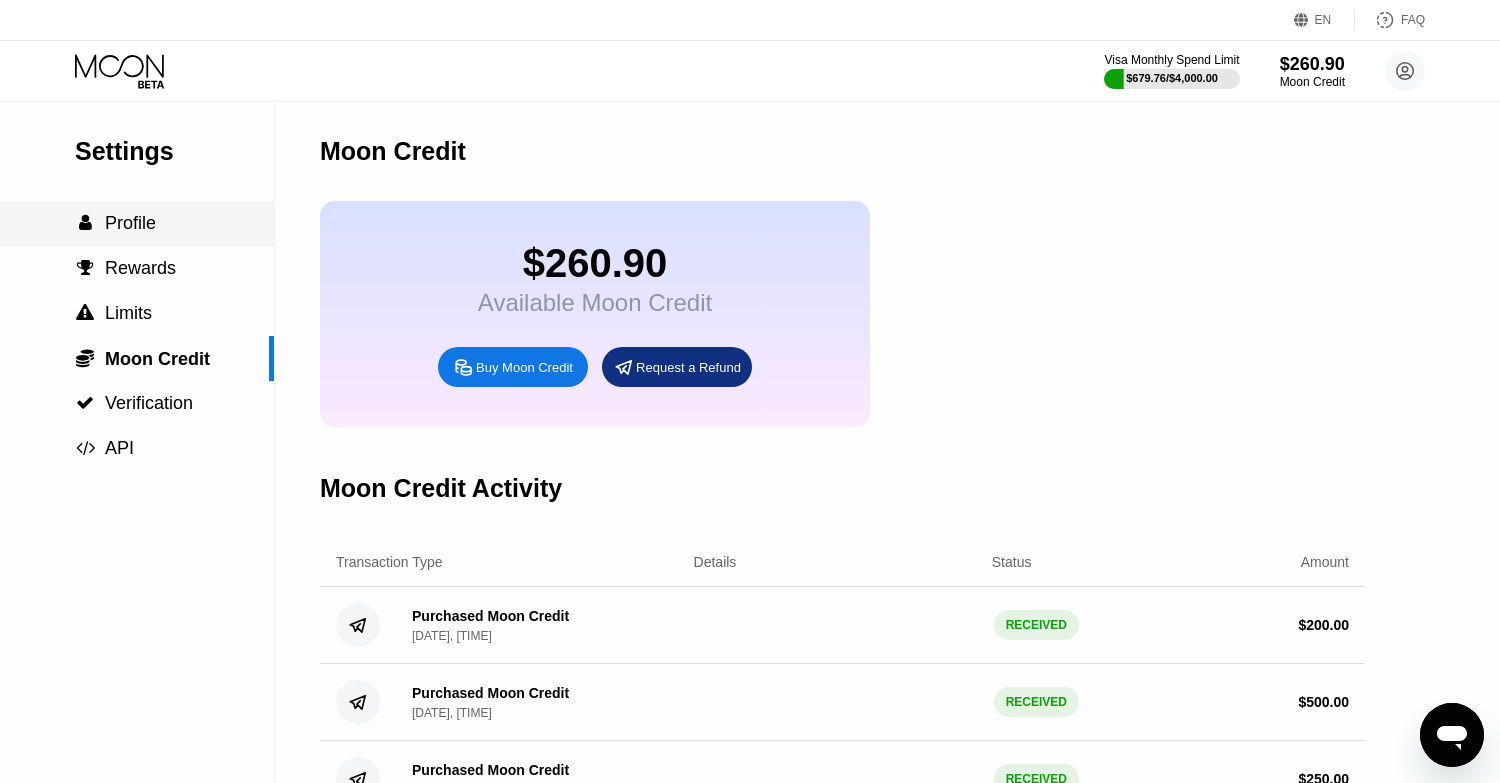 click on "Profile" at bounding box center (130, 223) 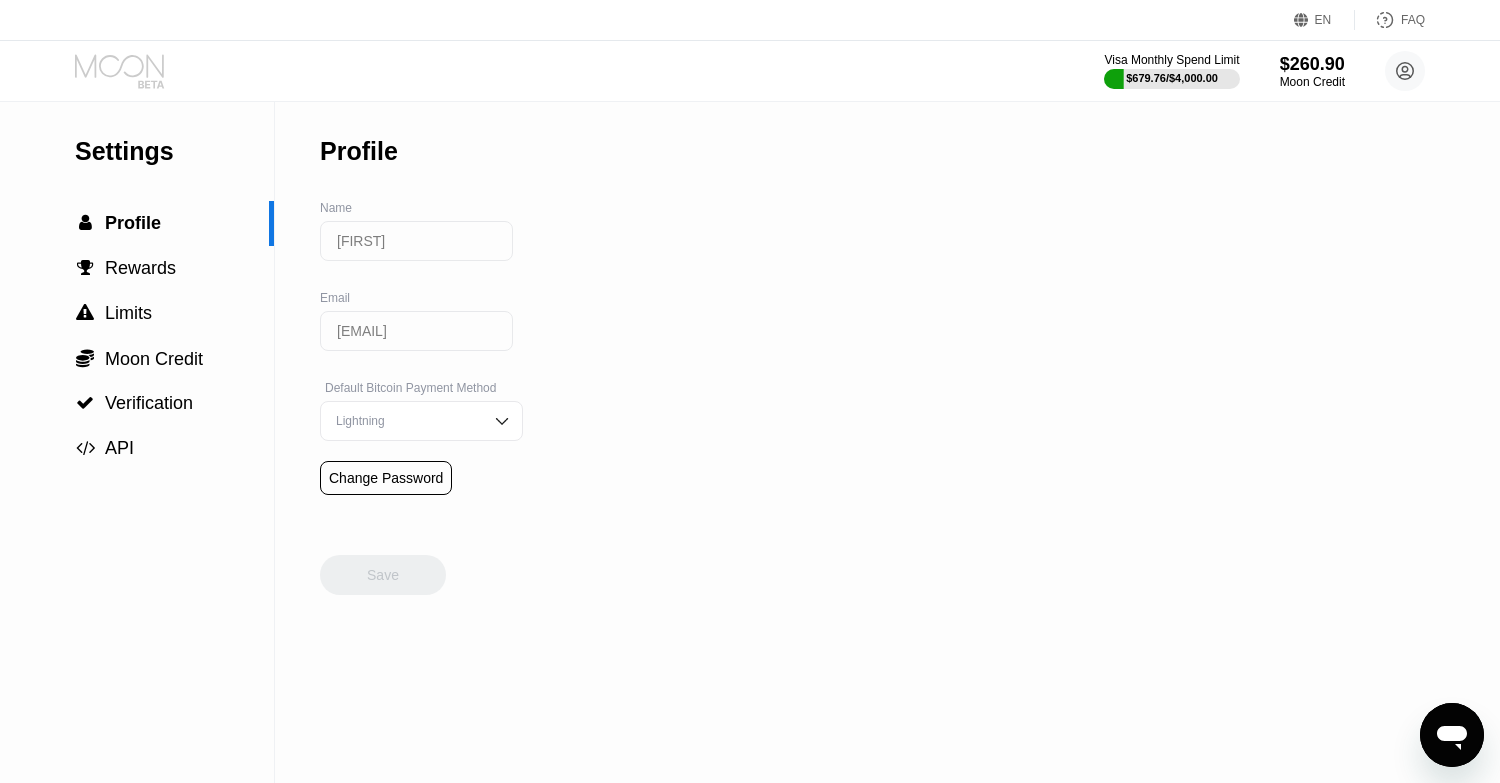 click 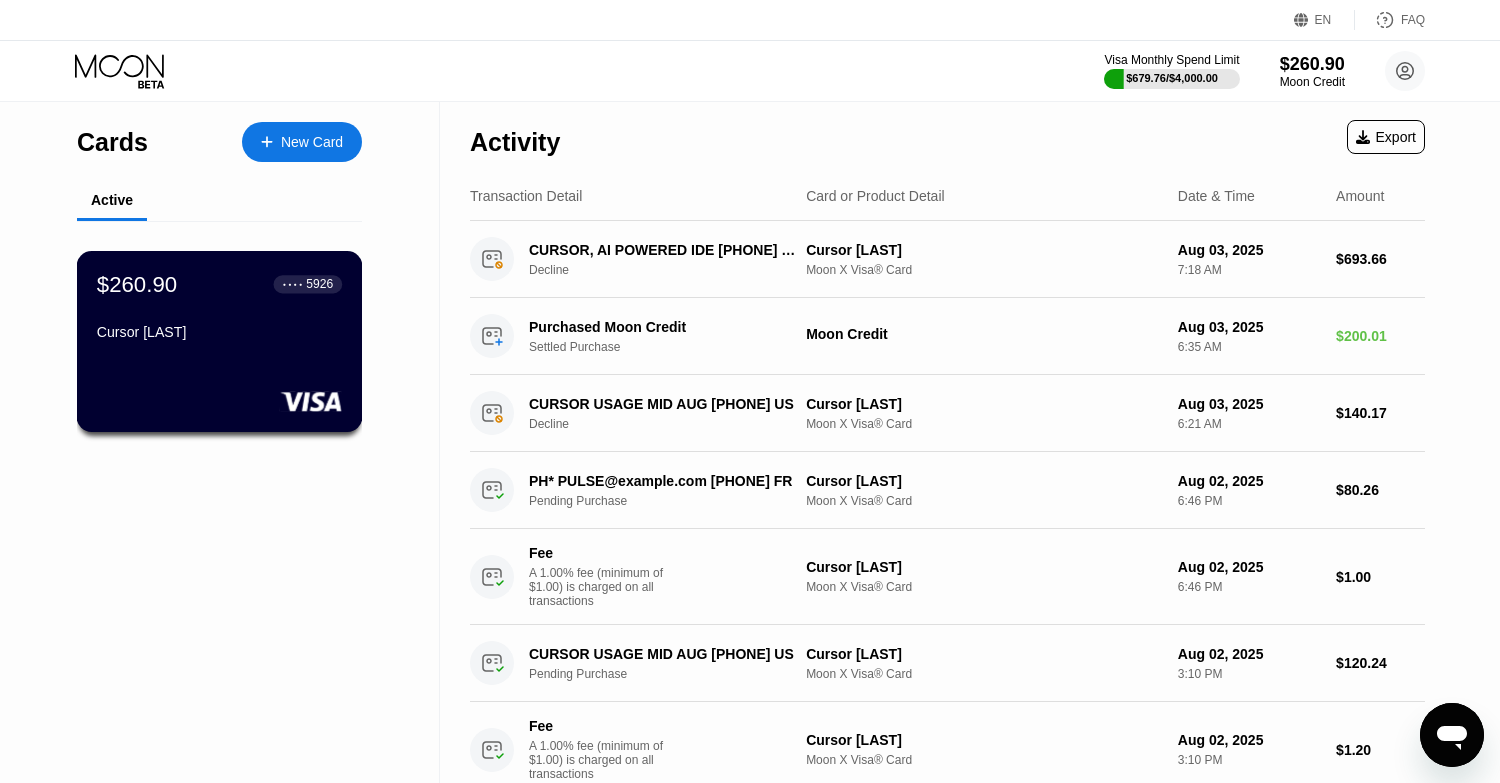 click on "Cursor [LAST]" at bounding box center [219, 332] 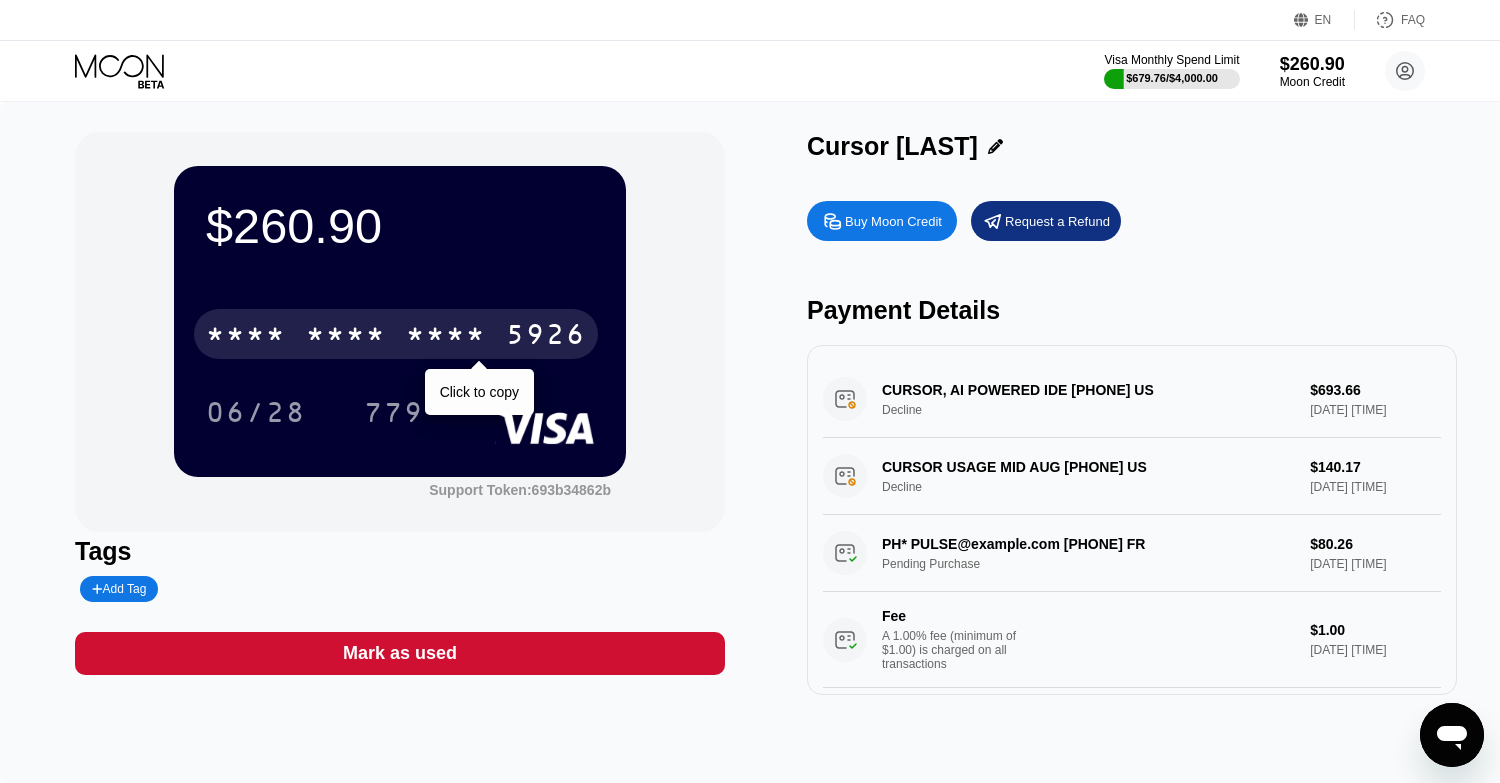 click on "* * * * * * * * * * * * [CC]" at bounding box center [396, 334] 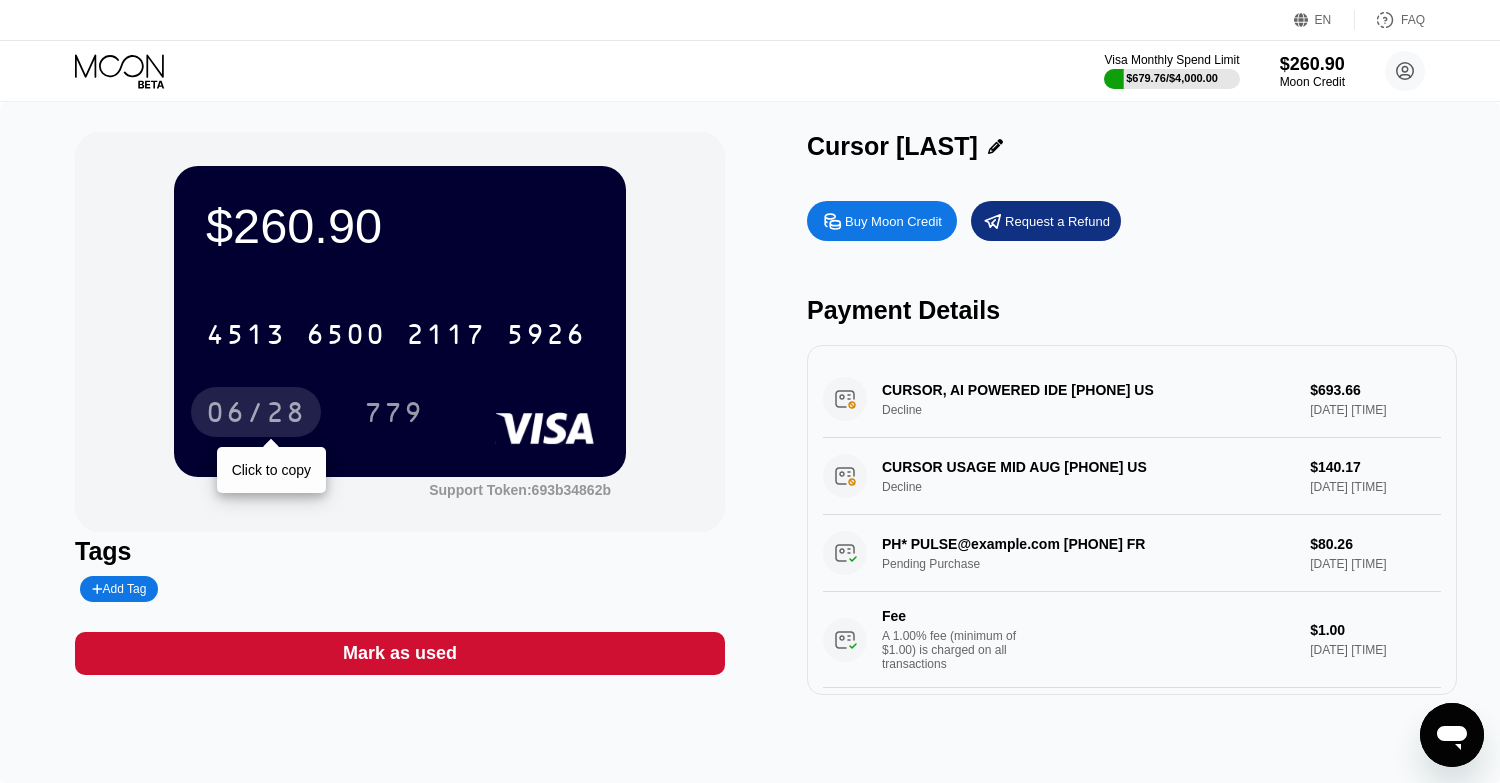 click on "06/28" at bounding box center [256, 415] 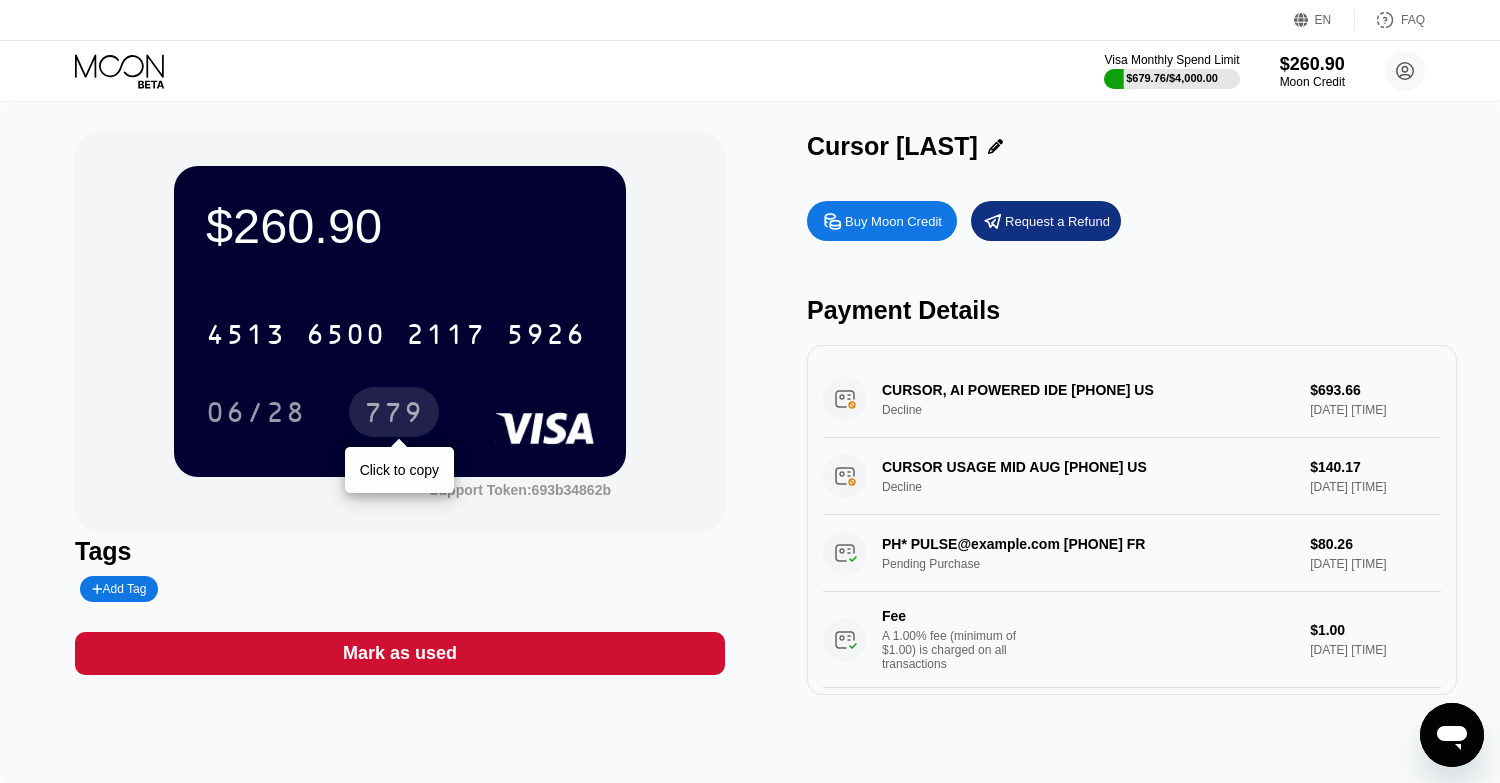 click on "779" at bounding box center [394, 415] 